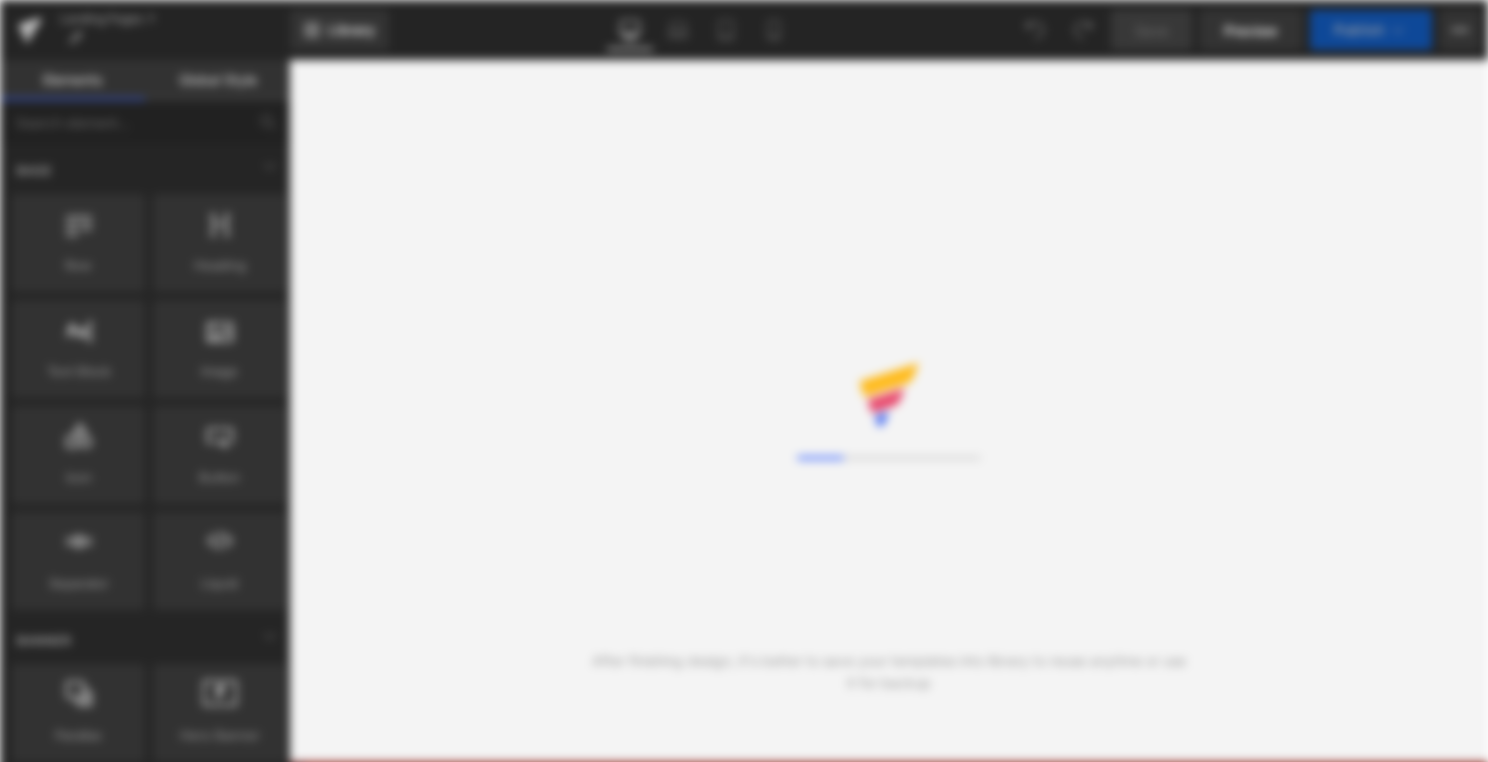 scroll, scrollTop: 0, scrollLeft: 0, axis: both 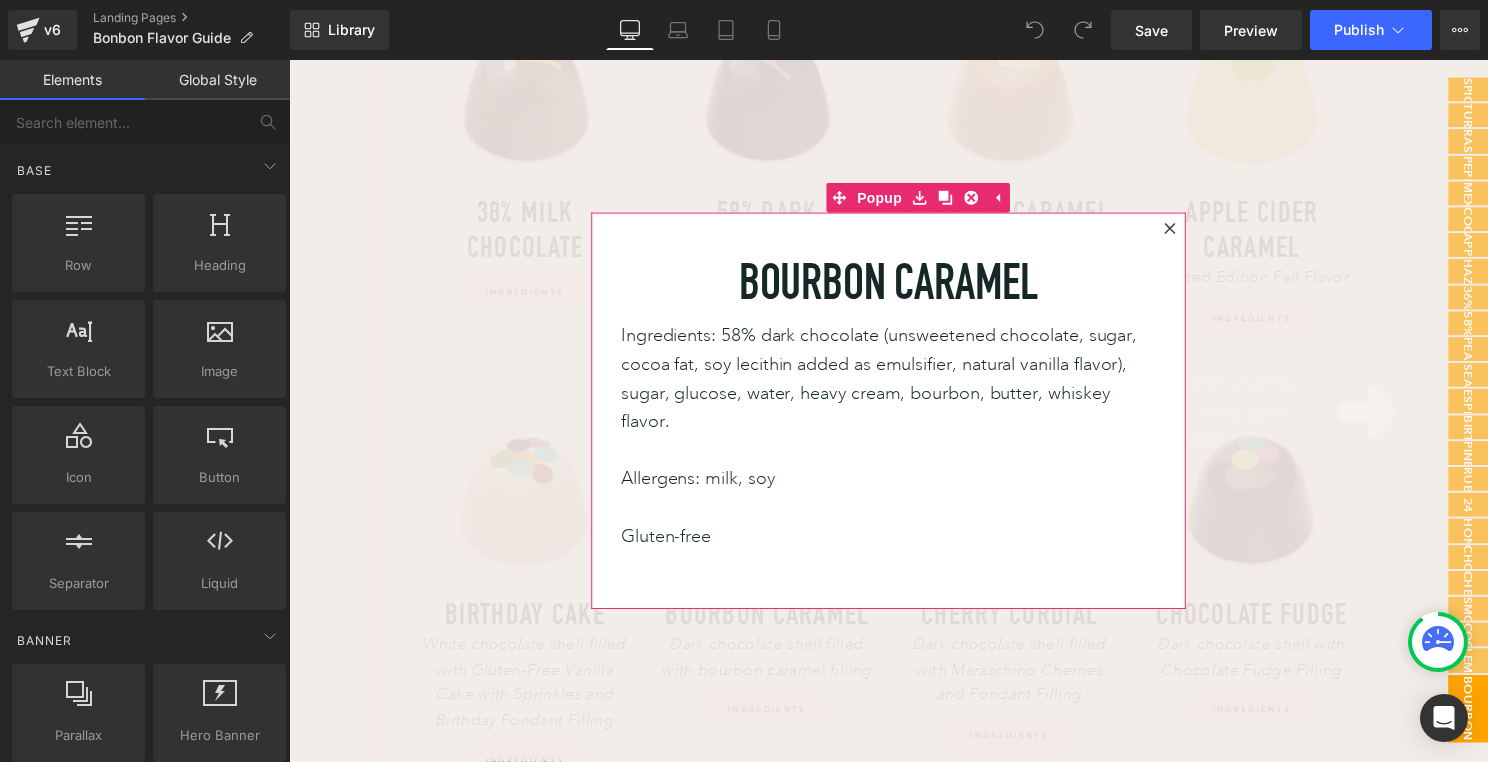 click 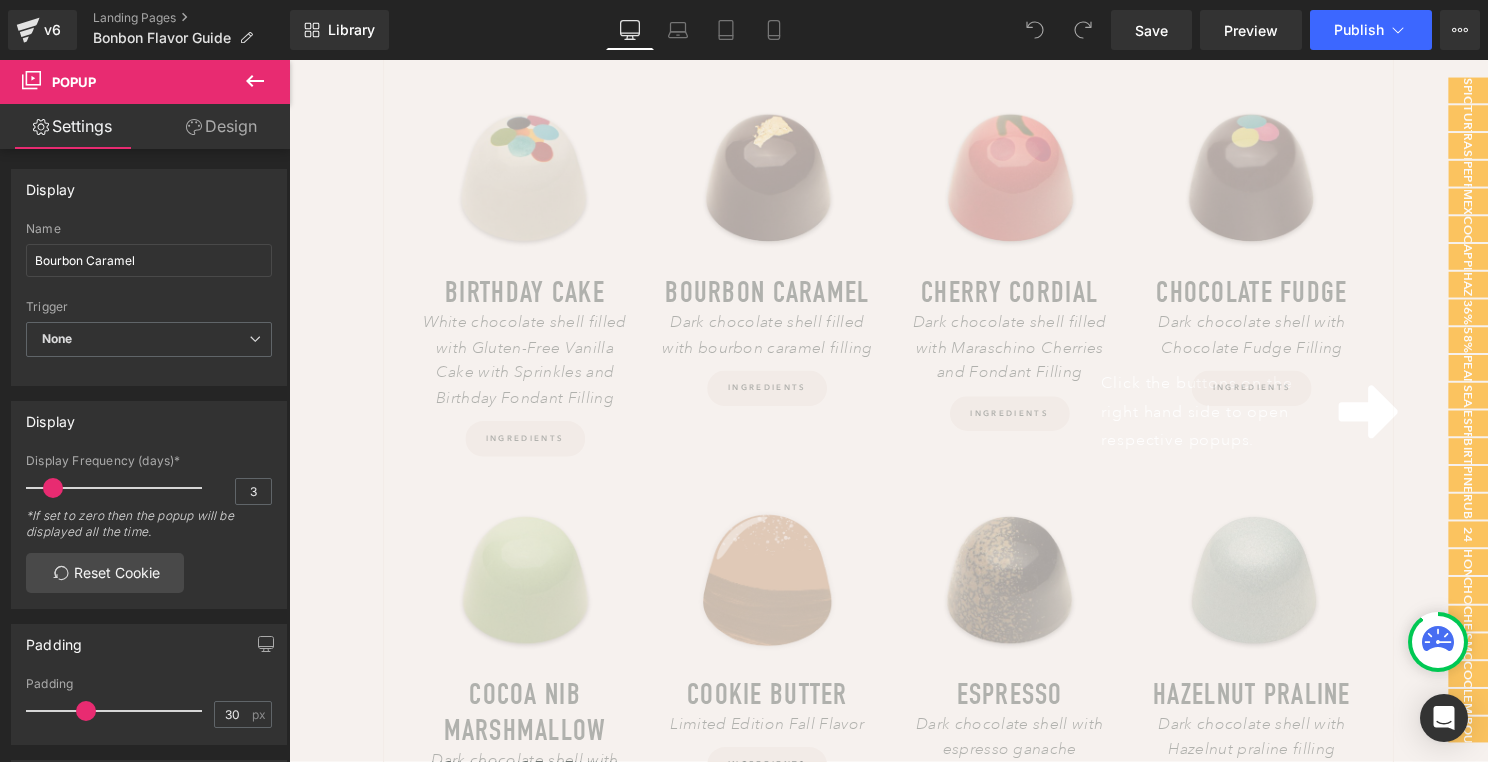 scroll, scrollTop: 865, scrollLeft: 0, axis: vertical 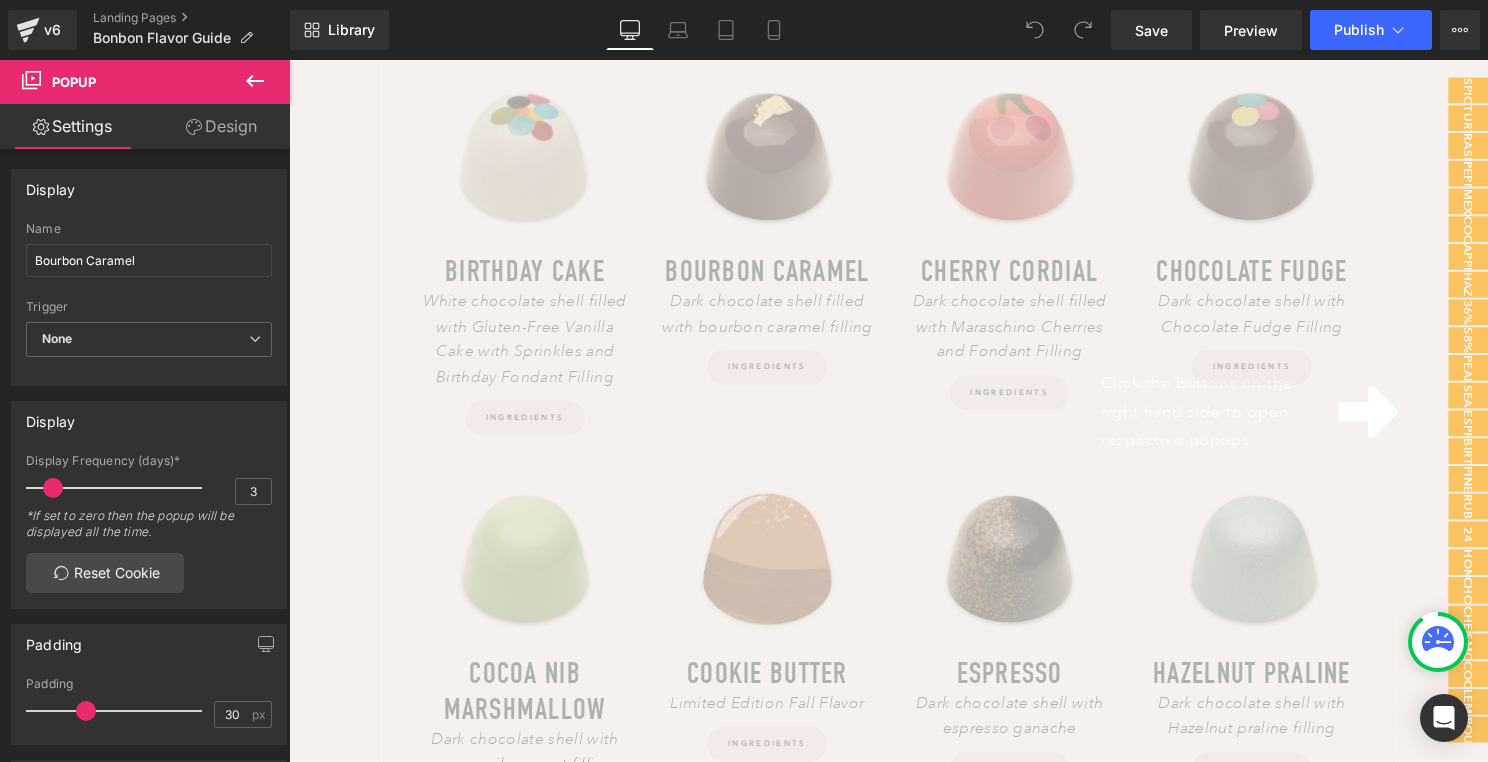 click on "Click the buttons on the right hand side to open respective popups." at bounding box center (894, 414) 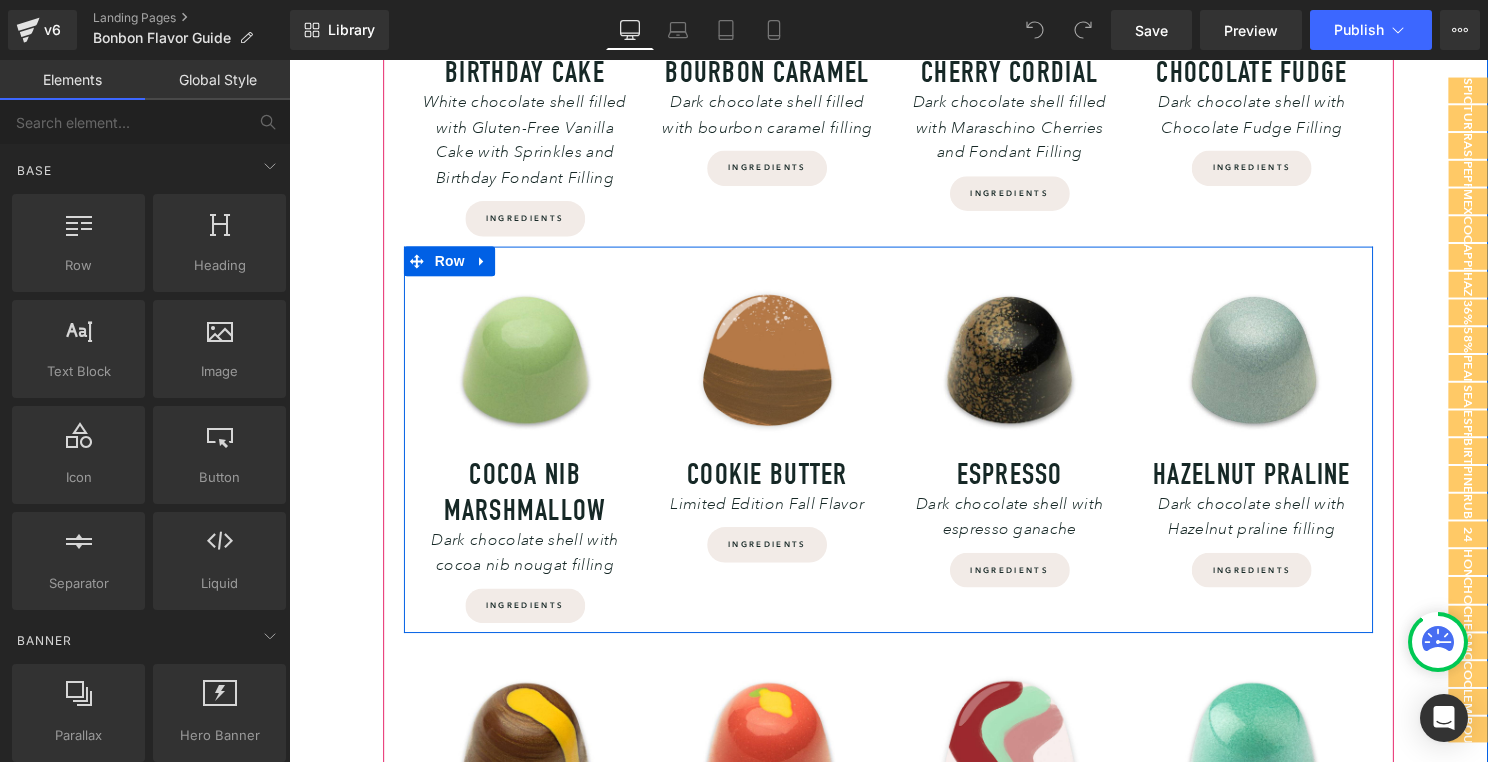 scroll, scrollTop: 1115, scrollLeft: 0, axis: vertical 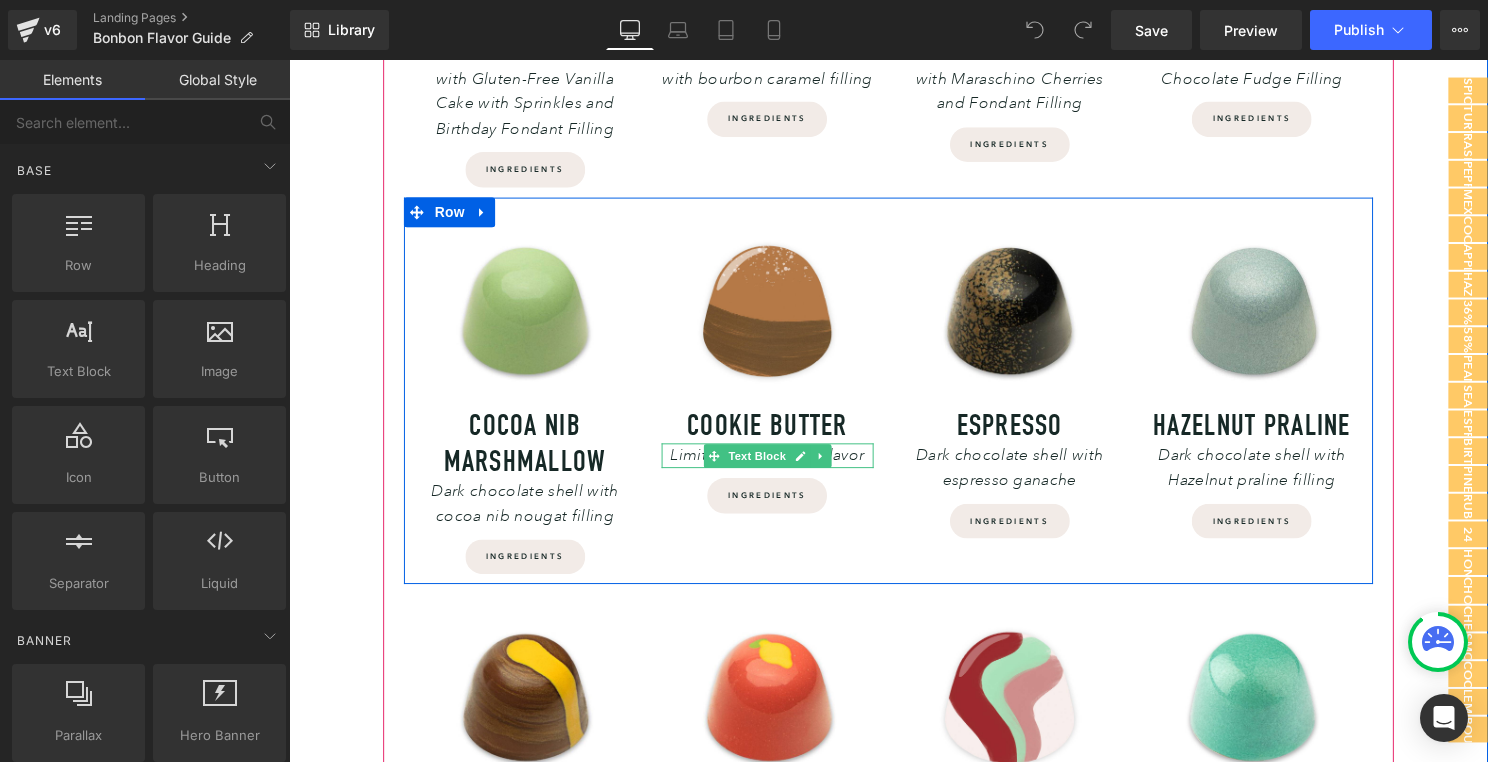 click on "Limited Edition Fall Flavor Text Block" at bounding box center [772, 460] 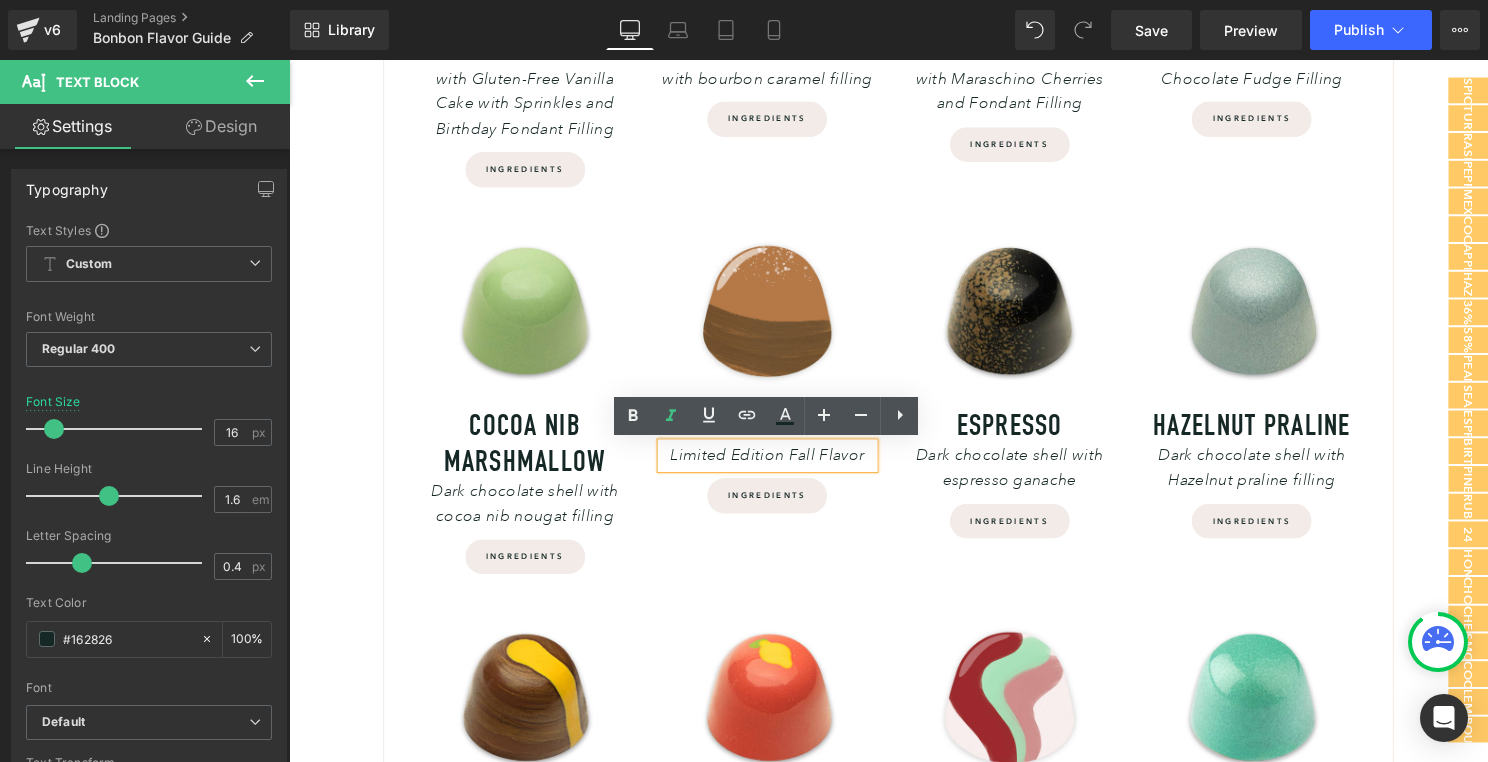 click on "Limited Edition Fall Flavor" at bounding box center [772, 459] 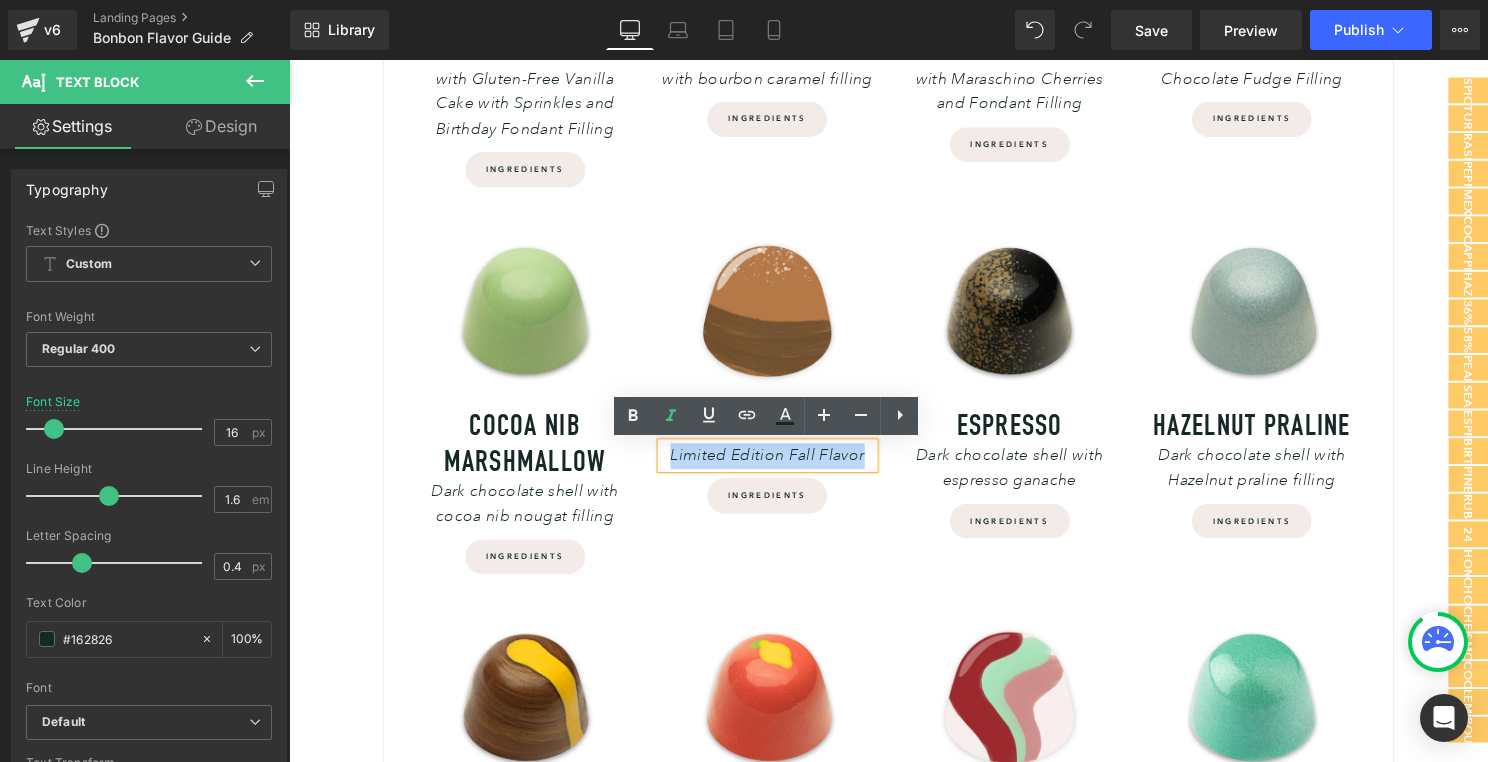 drag, startPoint x: 875, startPoint y: 464, endPoint x: 649, endPoint y: 460, distance: 226.0354 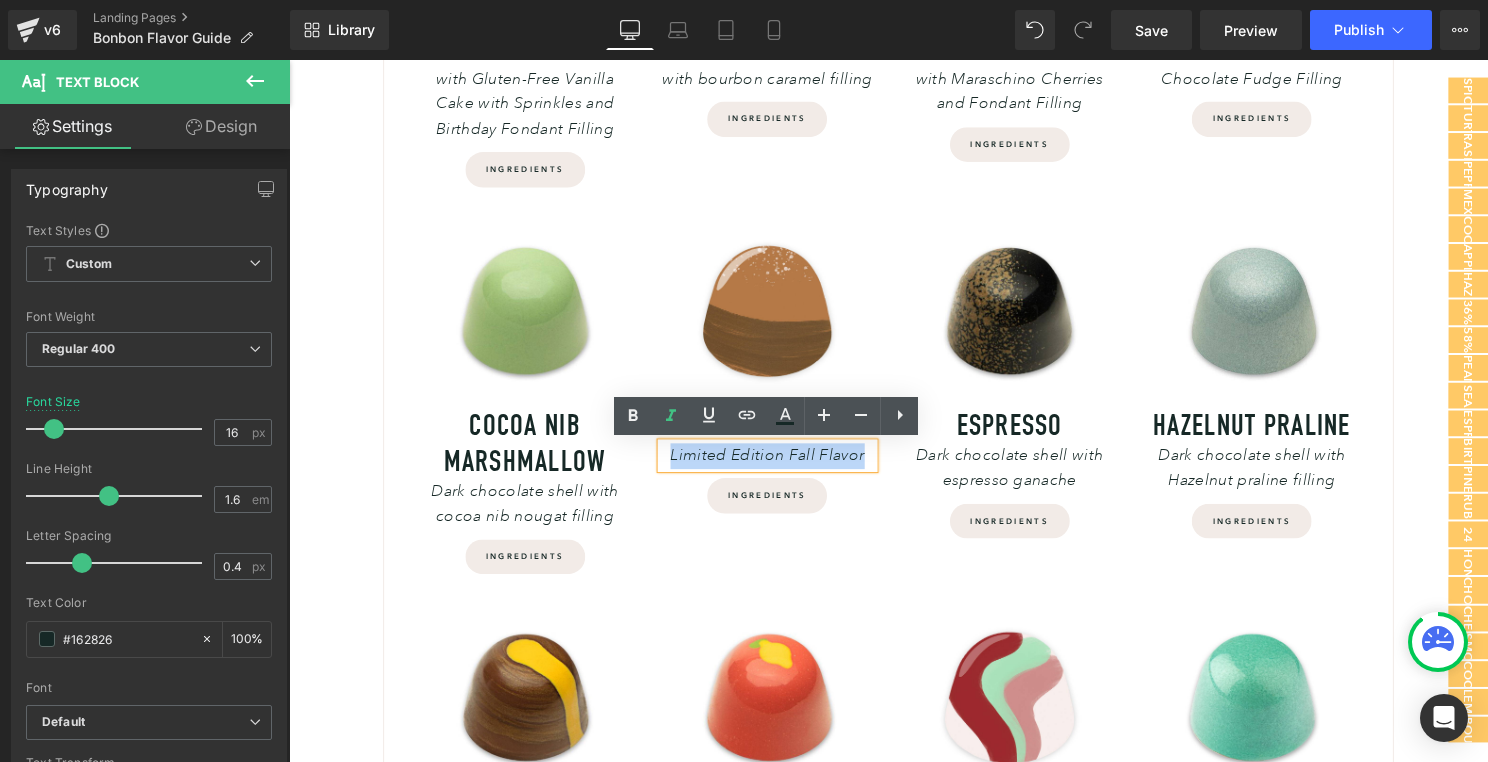 type 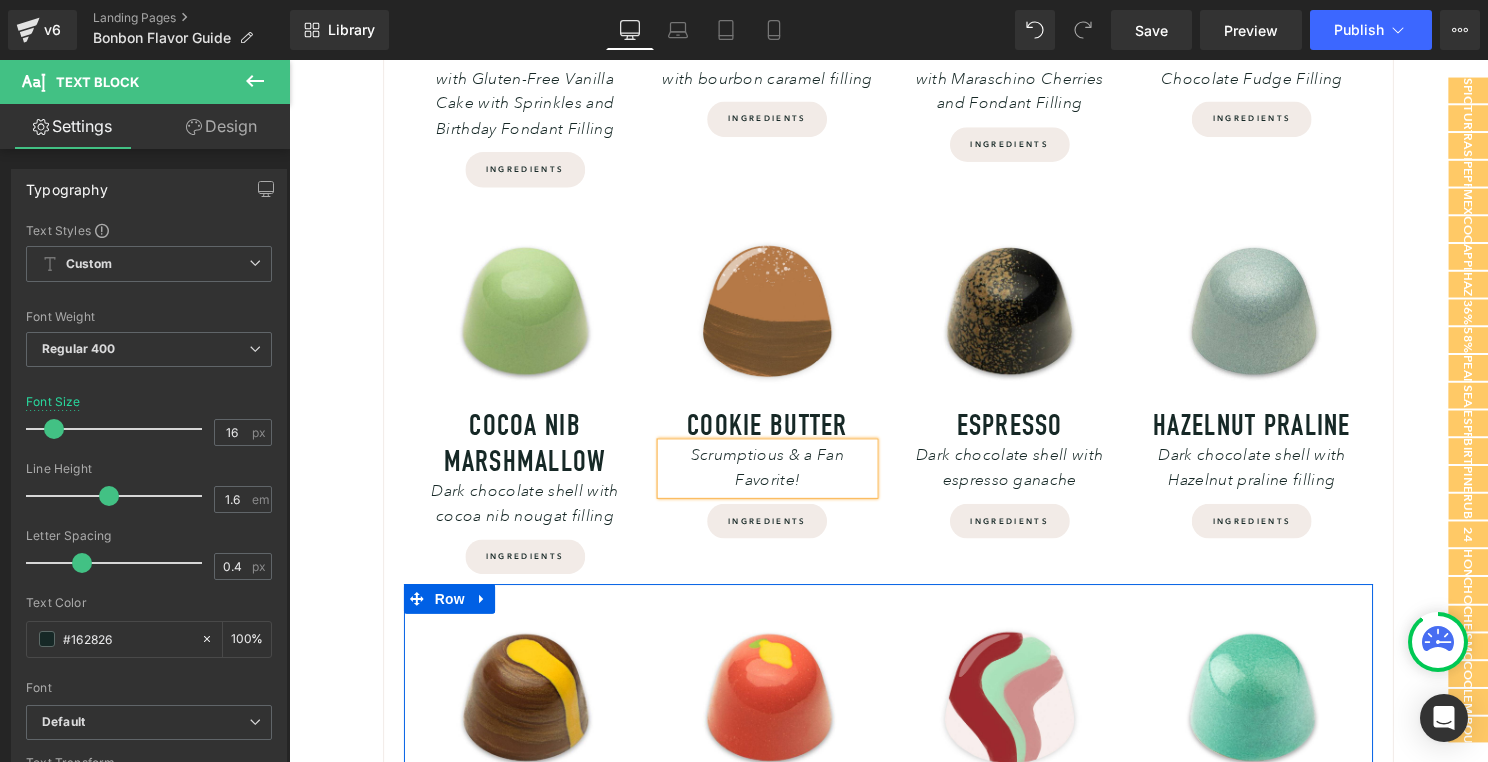 click on "Image" at bounding box center (772, 705) 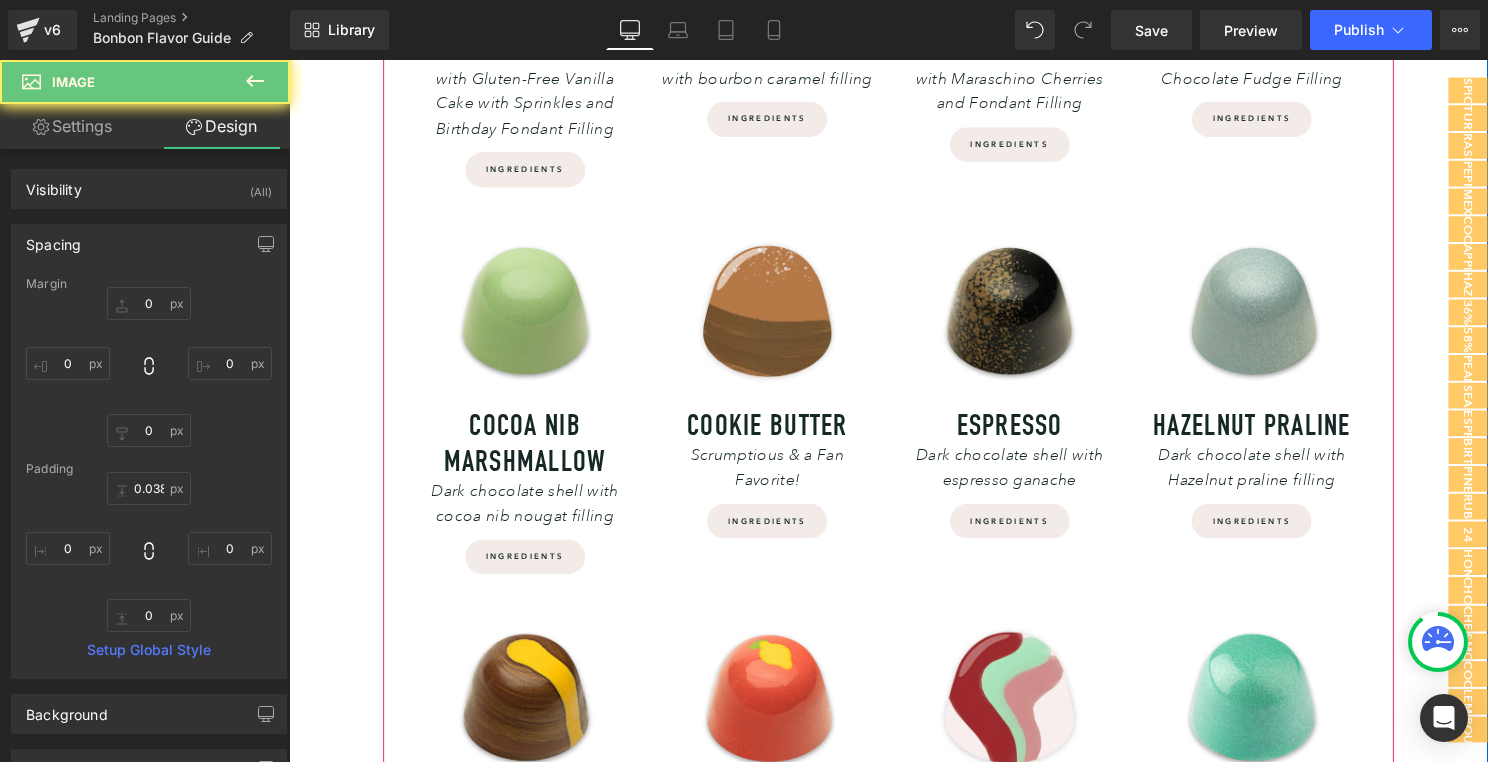 click on "Image         Espresso Heading         Dark chocolate shell with espresso ganache Text Block         Ingredients Button" at bounding box center [1016, 404] 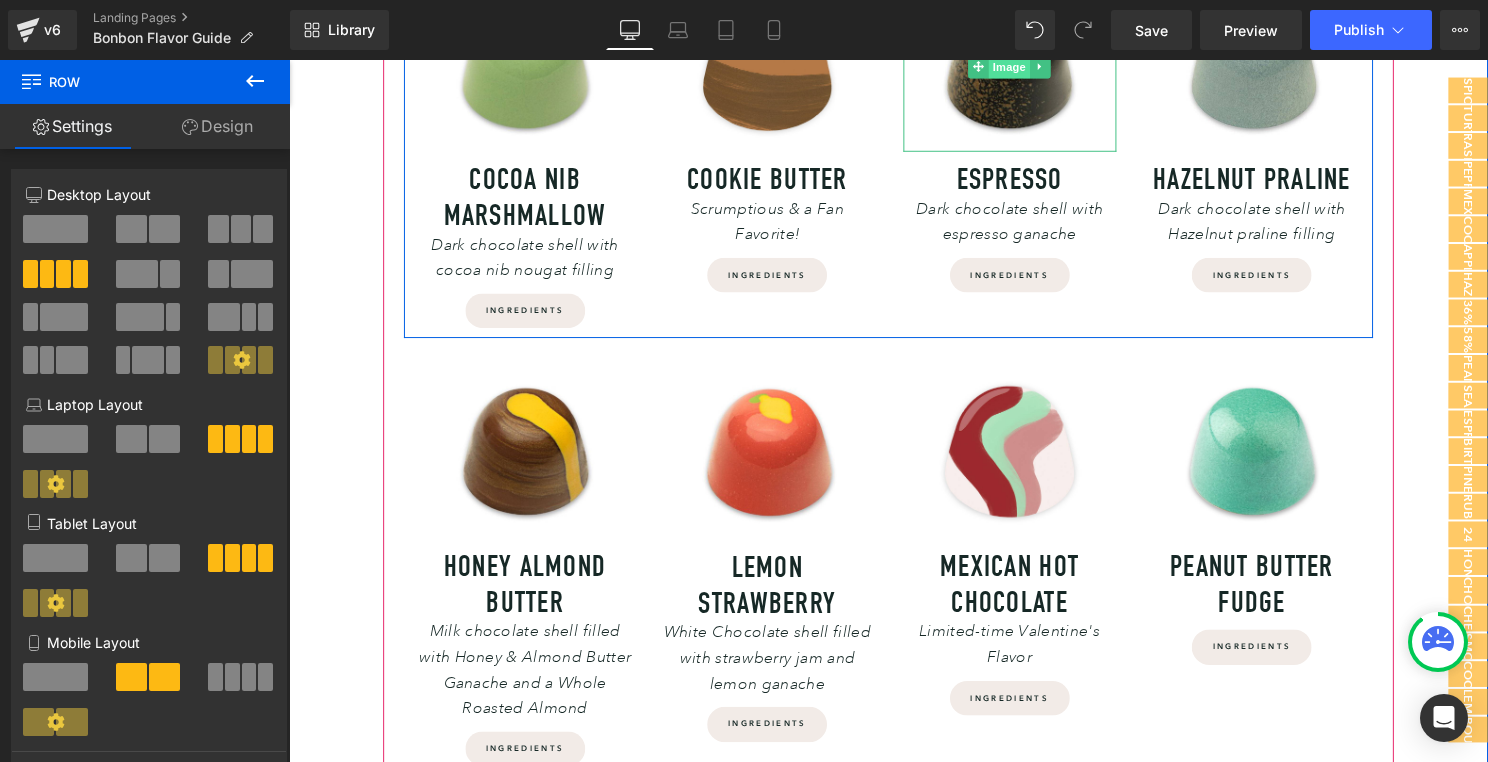 scroll, scrollTop: 1370, scrollLeft: 0, axis: vertical 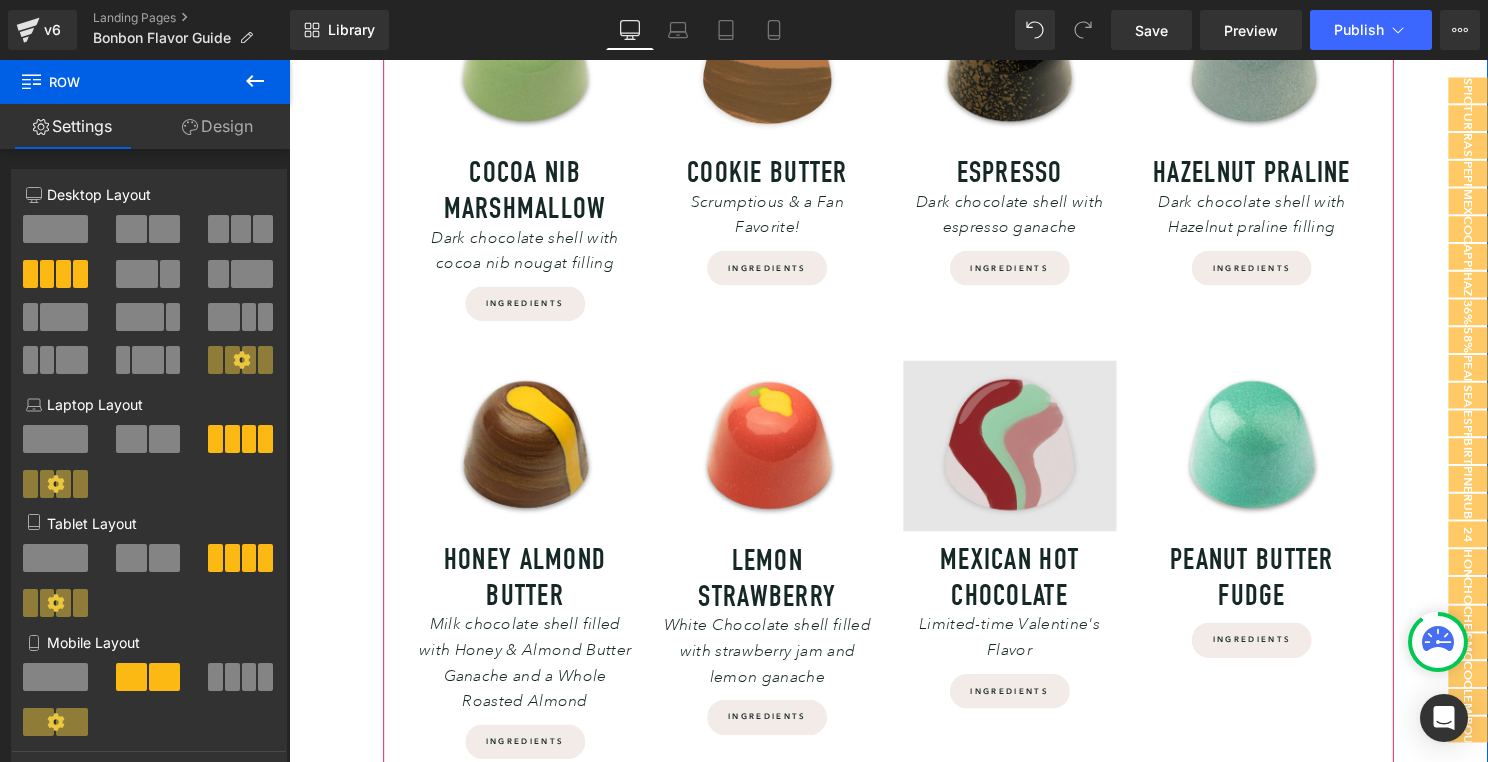 click at bounding box center [1016, 450] 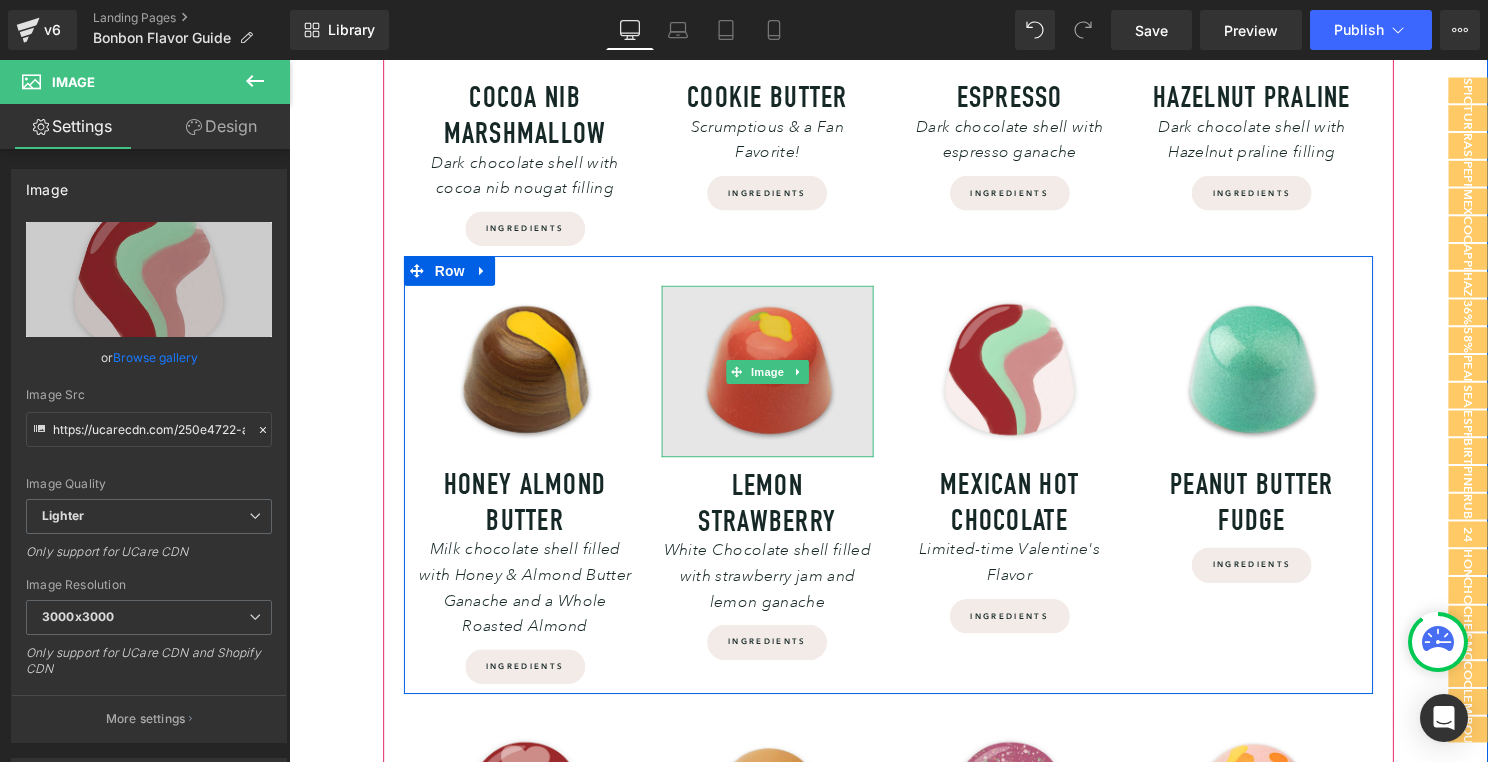 scroll, scrollTop: 1451, scrollLeft: 0, axis: vertical 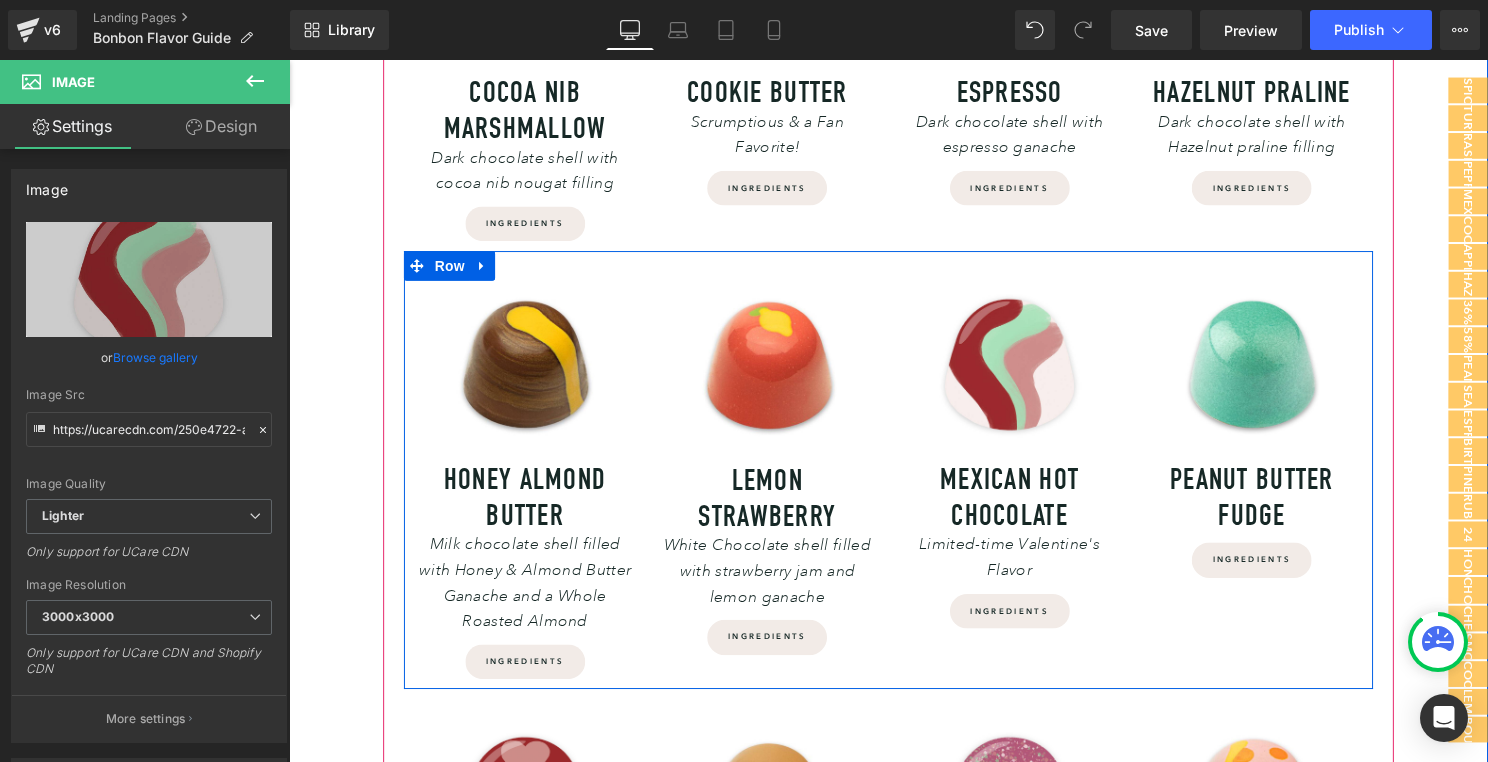 click on "Image         Mexican hot chocolate Heading         Limited-time Valentine's Flavor Text Block         Ingredients Button" at bounding box center [1016, 484] 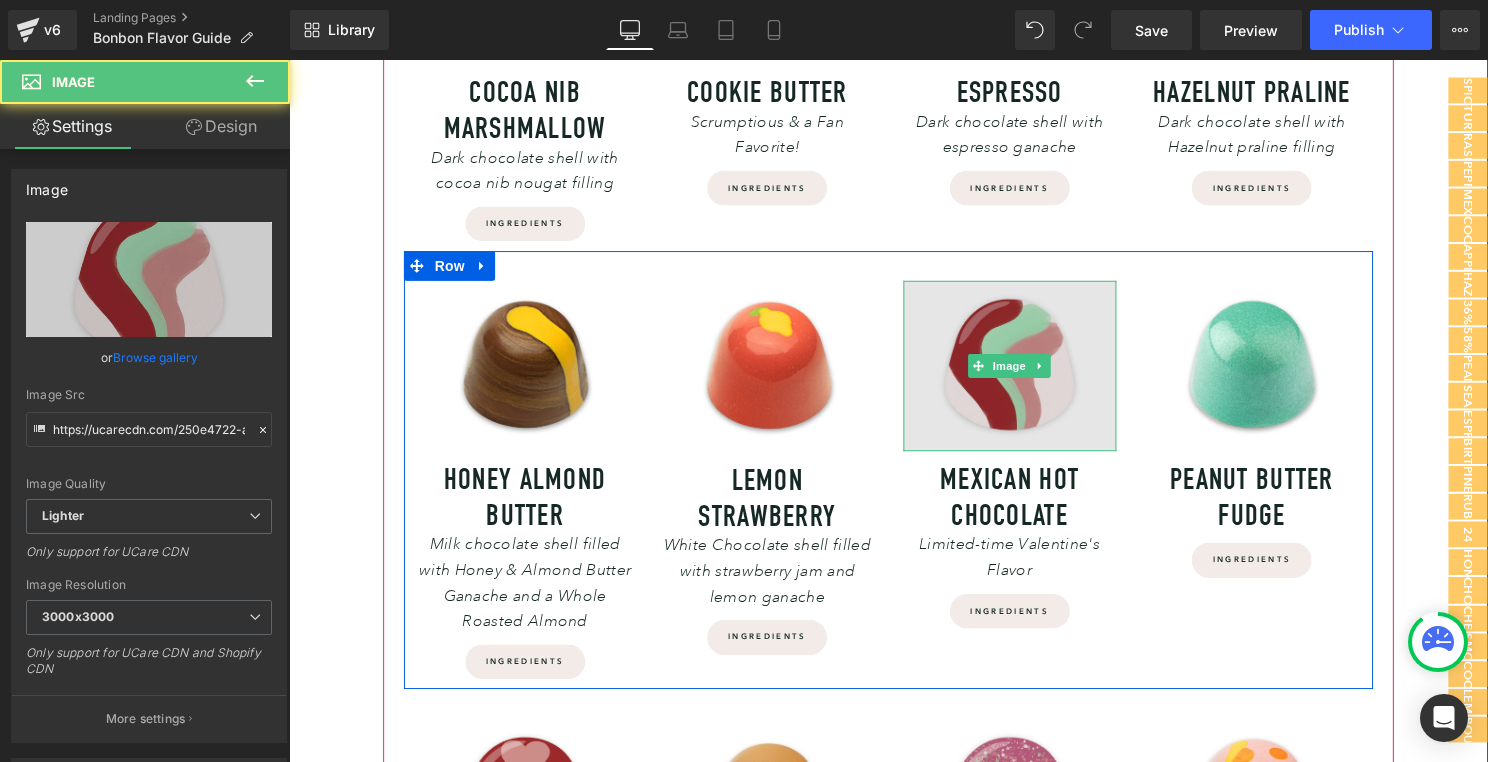 click at bounding box center (1016, 369) 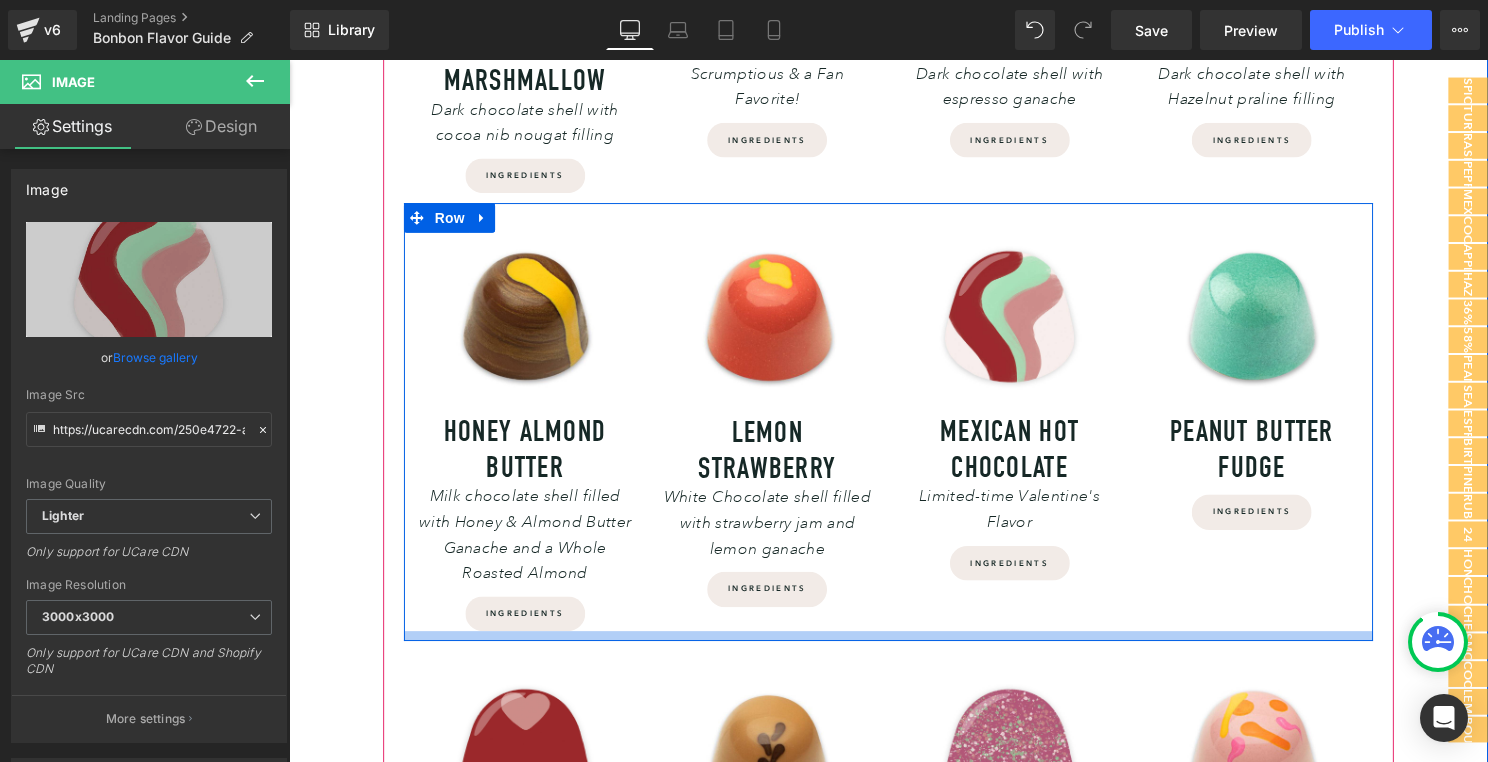 scroll, scrollTop: 1501, scrollLeft: 0, axis: vertical 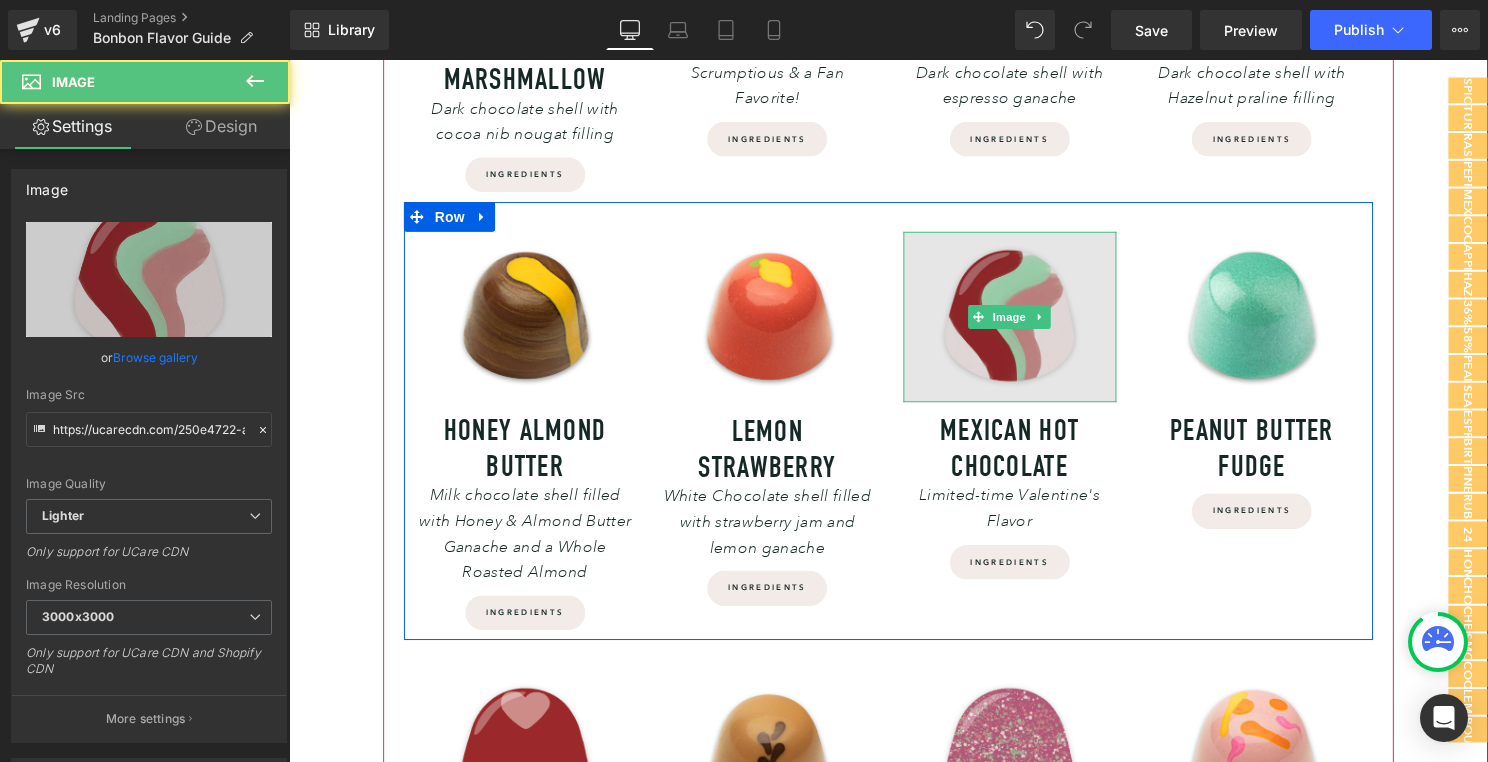 click at bounding box center (1016, 319) 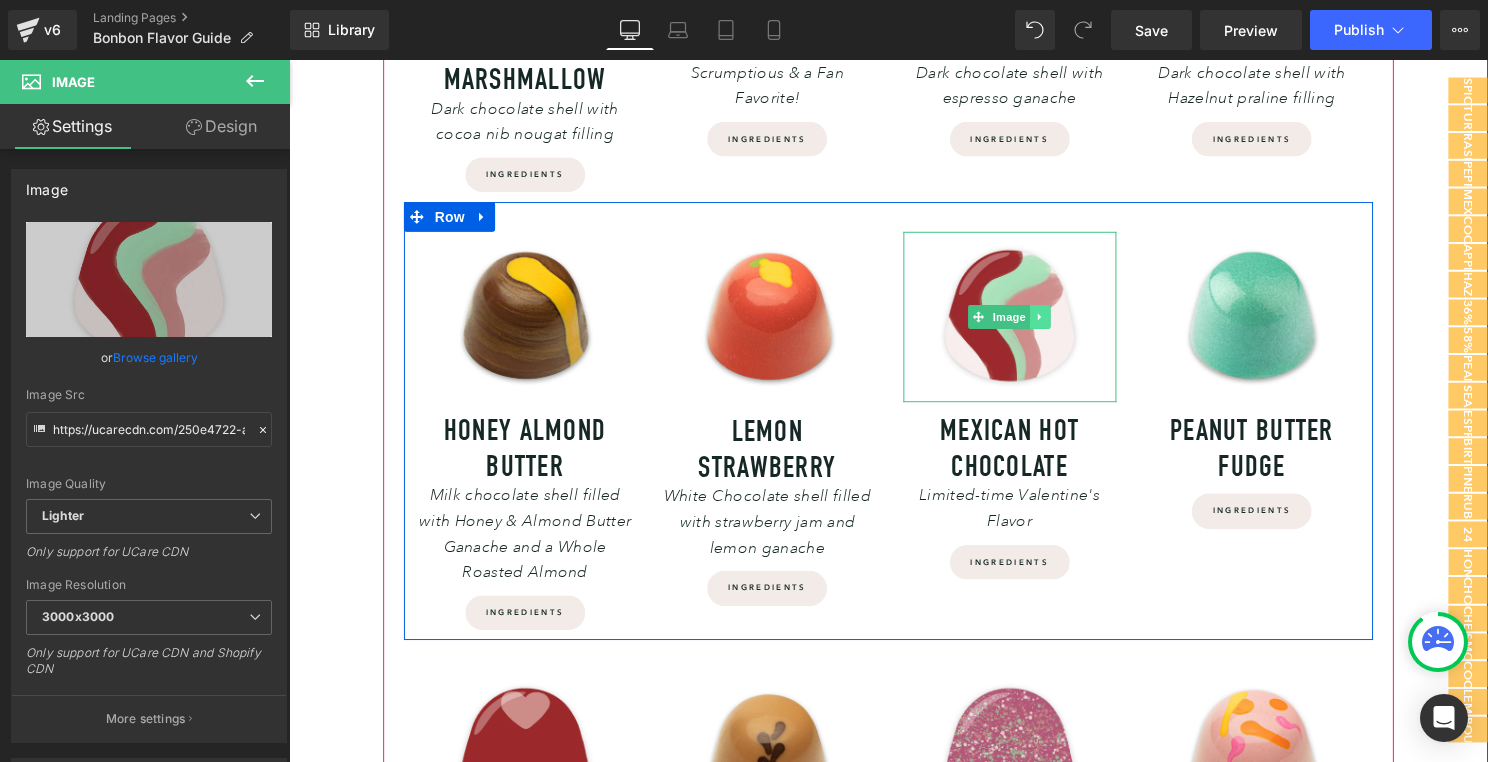 click 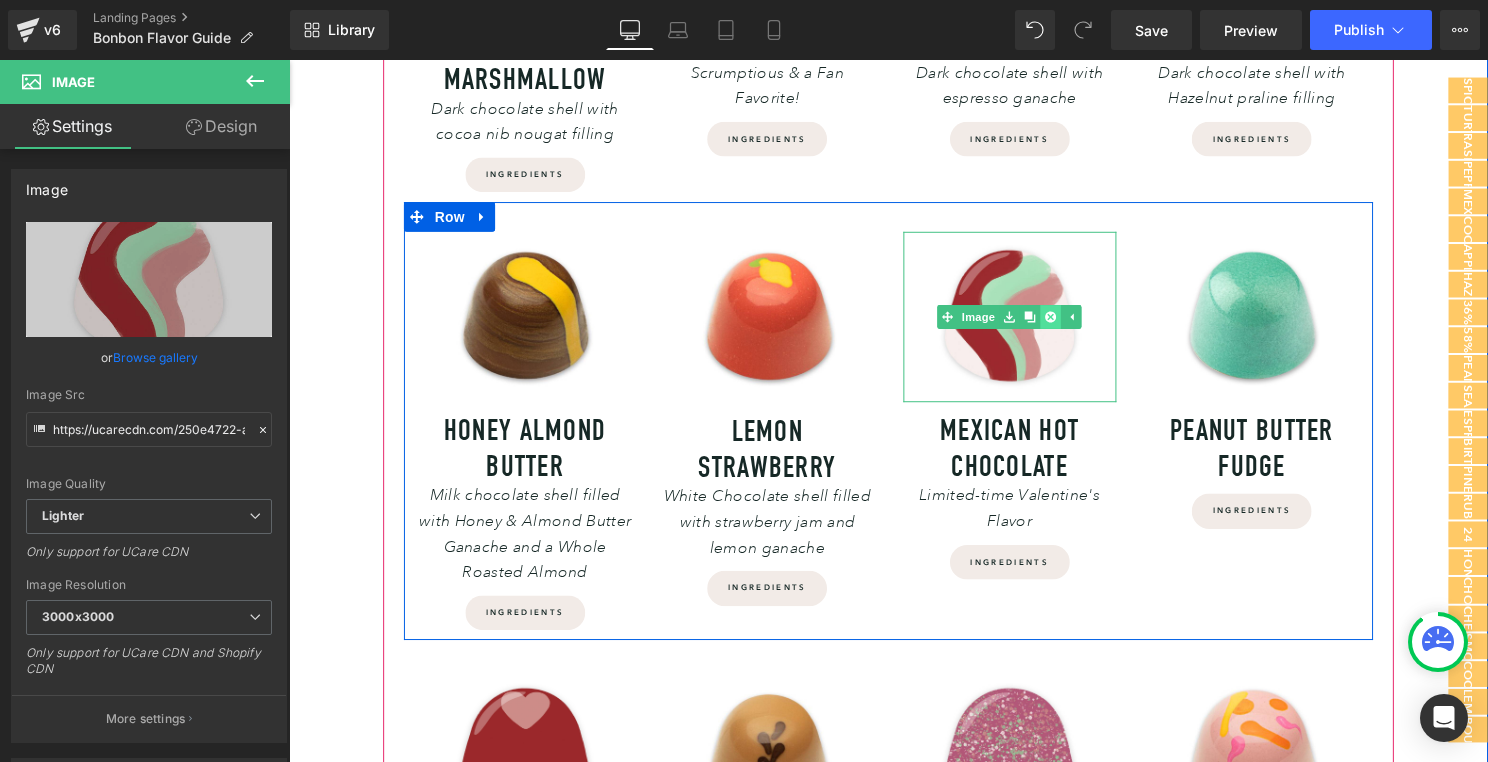 click at bounding box center [1057, 319] 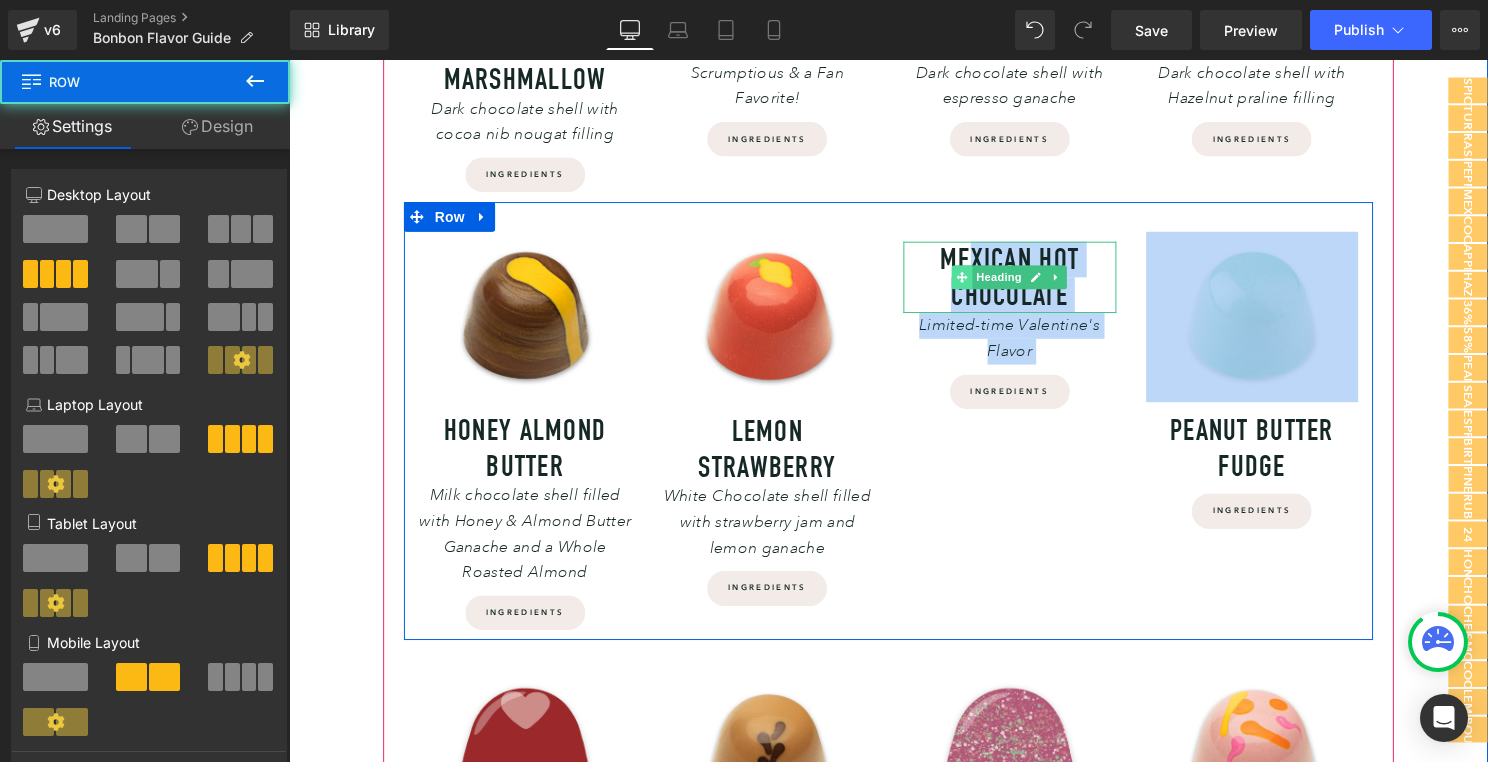 drag, startPoint x: 1081, startPoint y: 468, endPoint x: 978, endPoint y: 267, distance: 225.85393 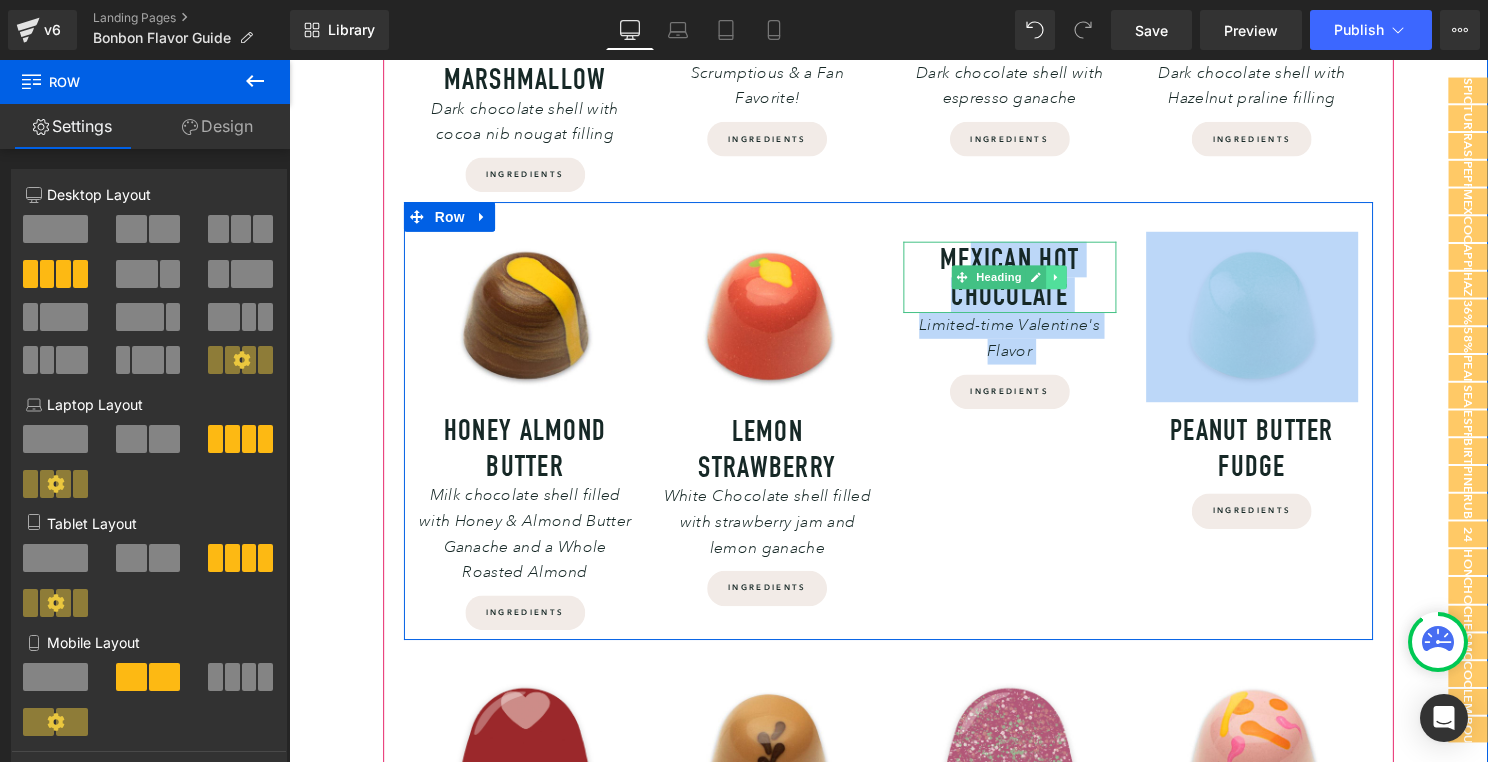 click 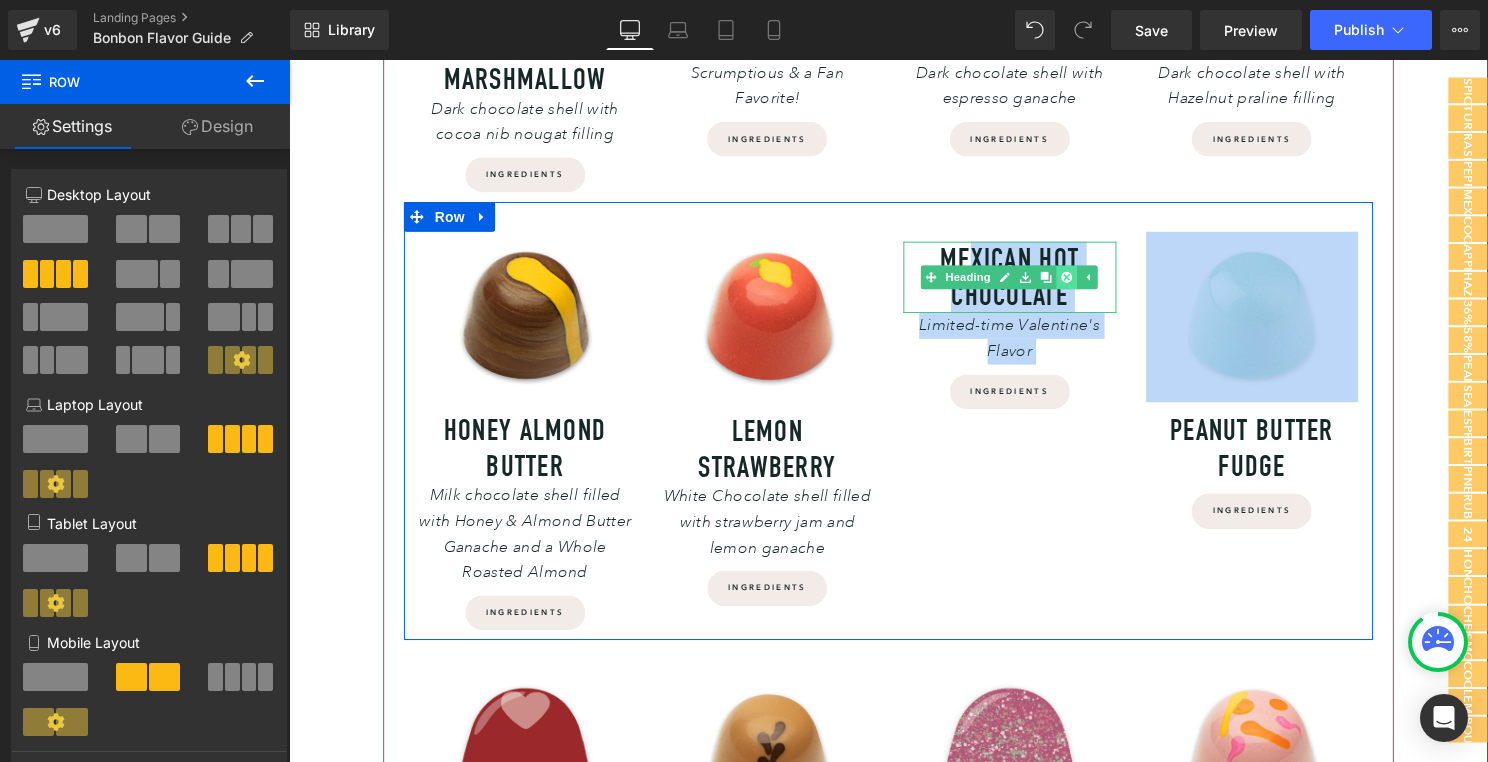 click 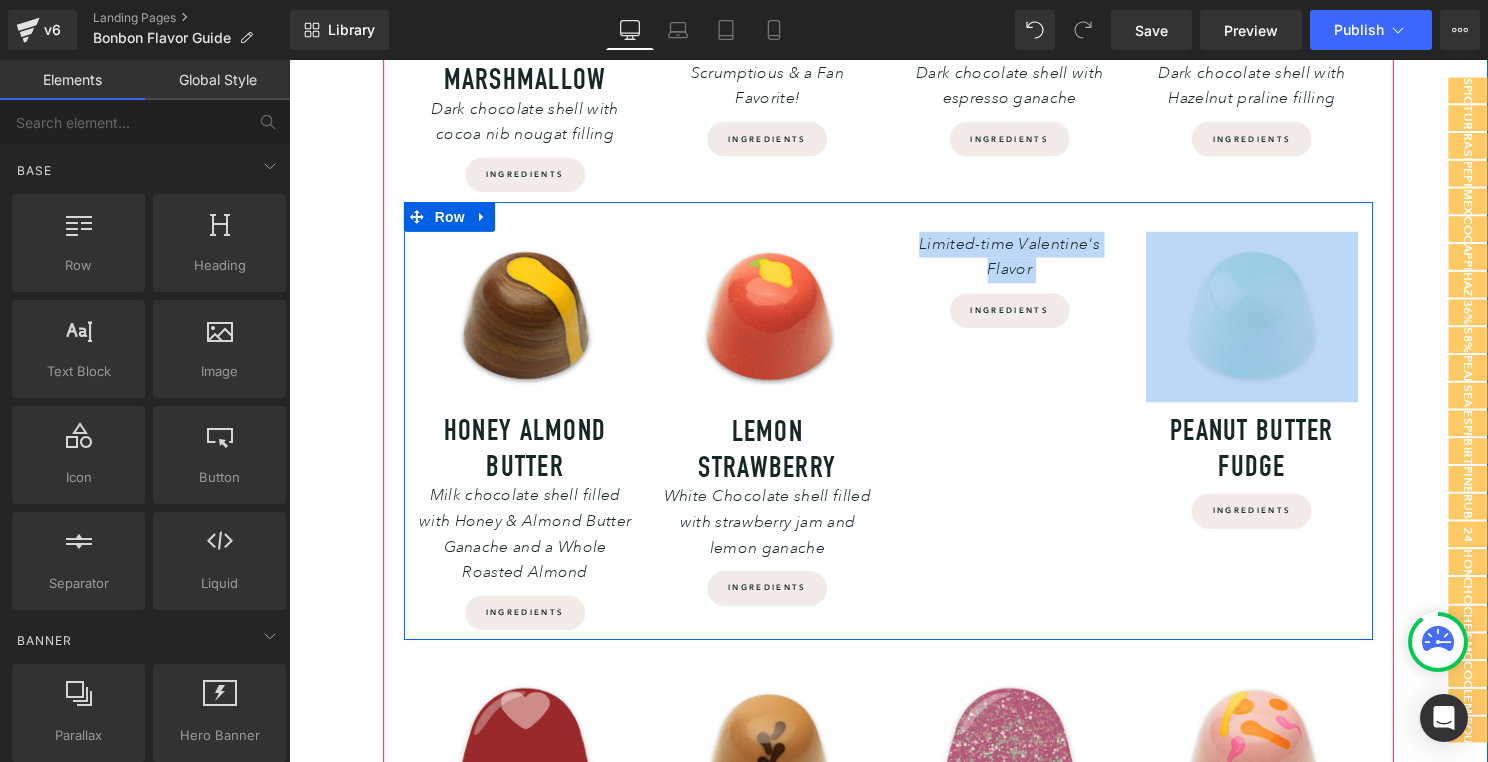 click on "Limited-time Valentine's Flavor Text Block         Ingredients Button" at bounding box center [1016, 434] 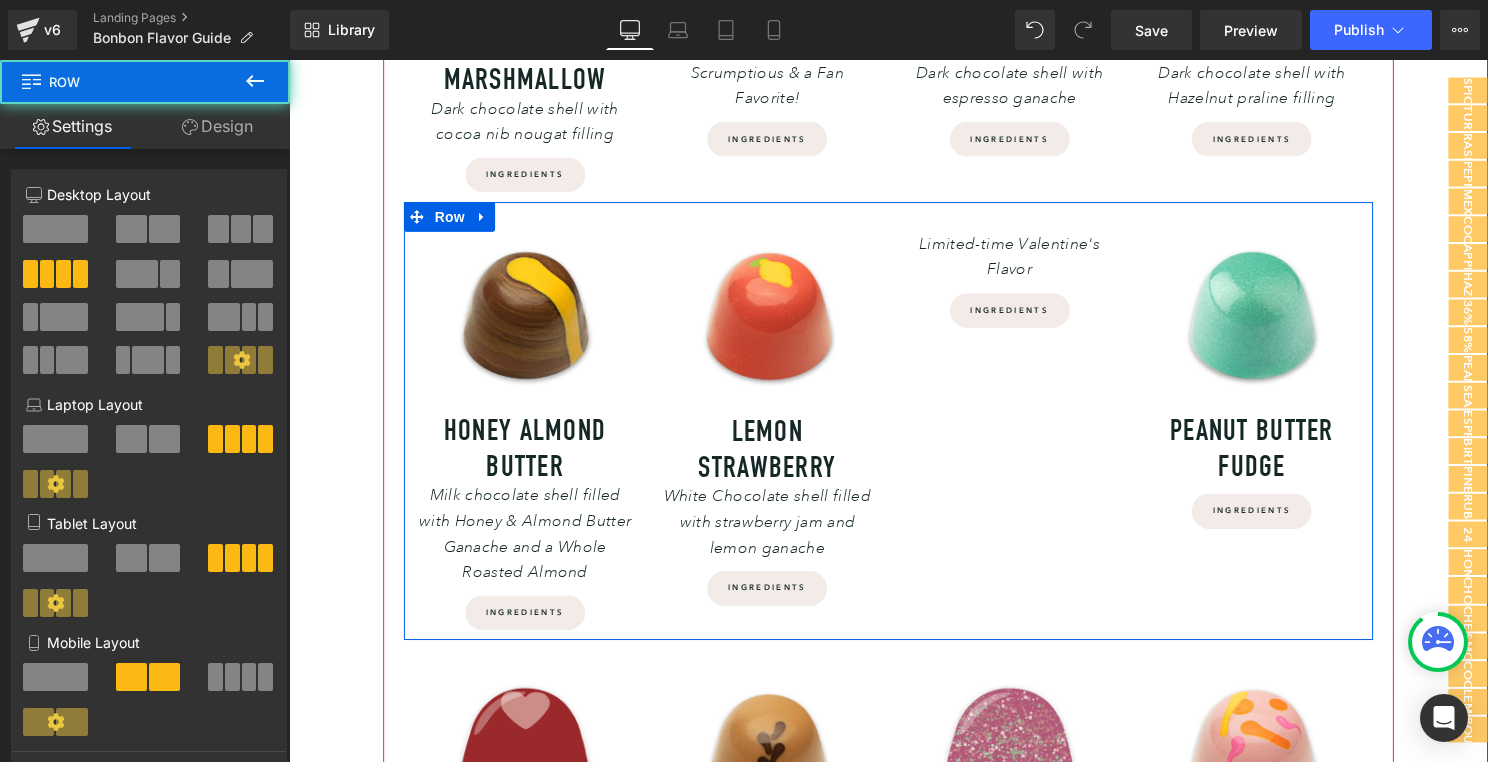 click on "Ingredients" at bounding box center [1016, 312] 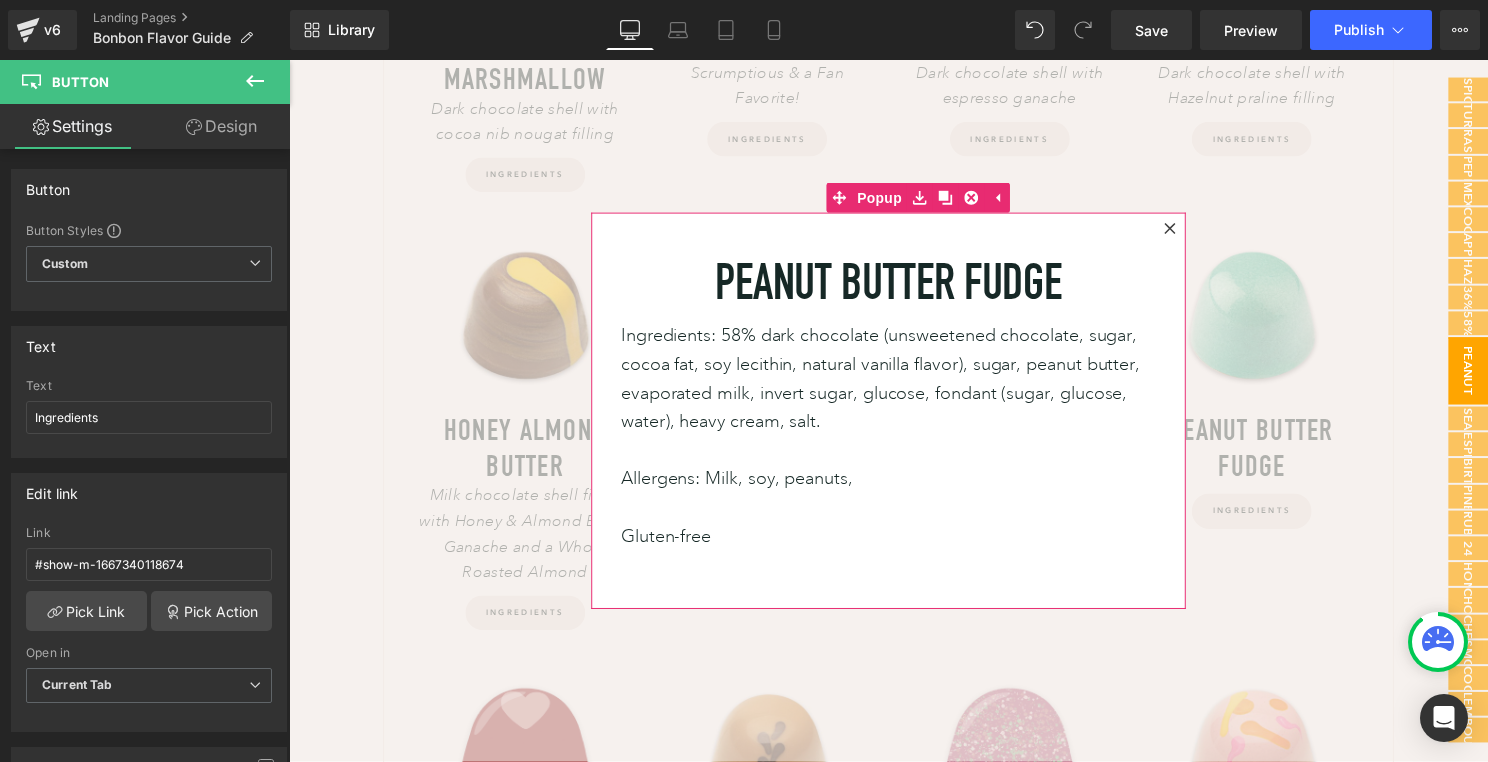 click 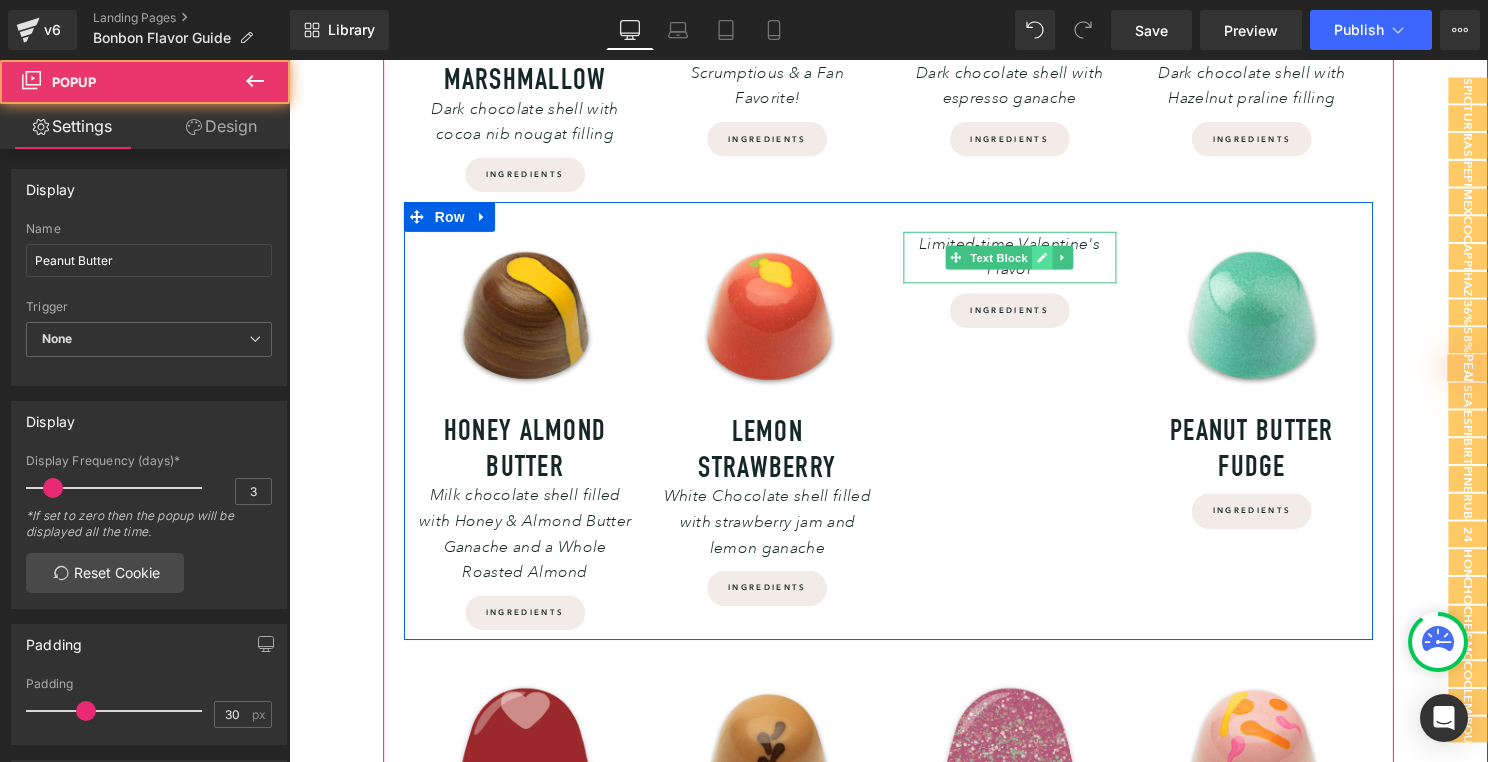 click 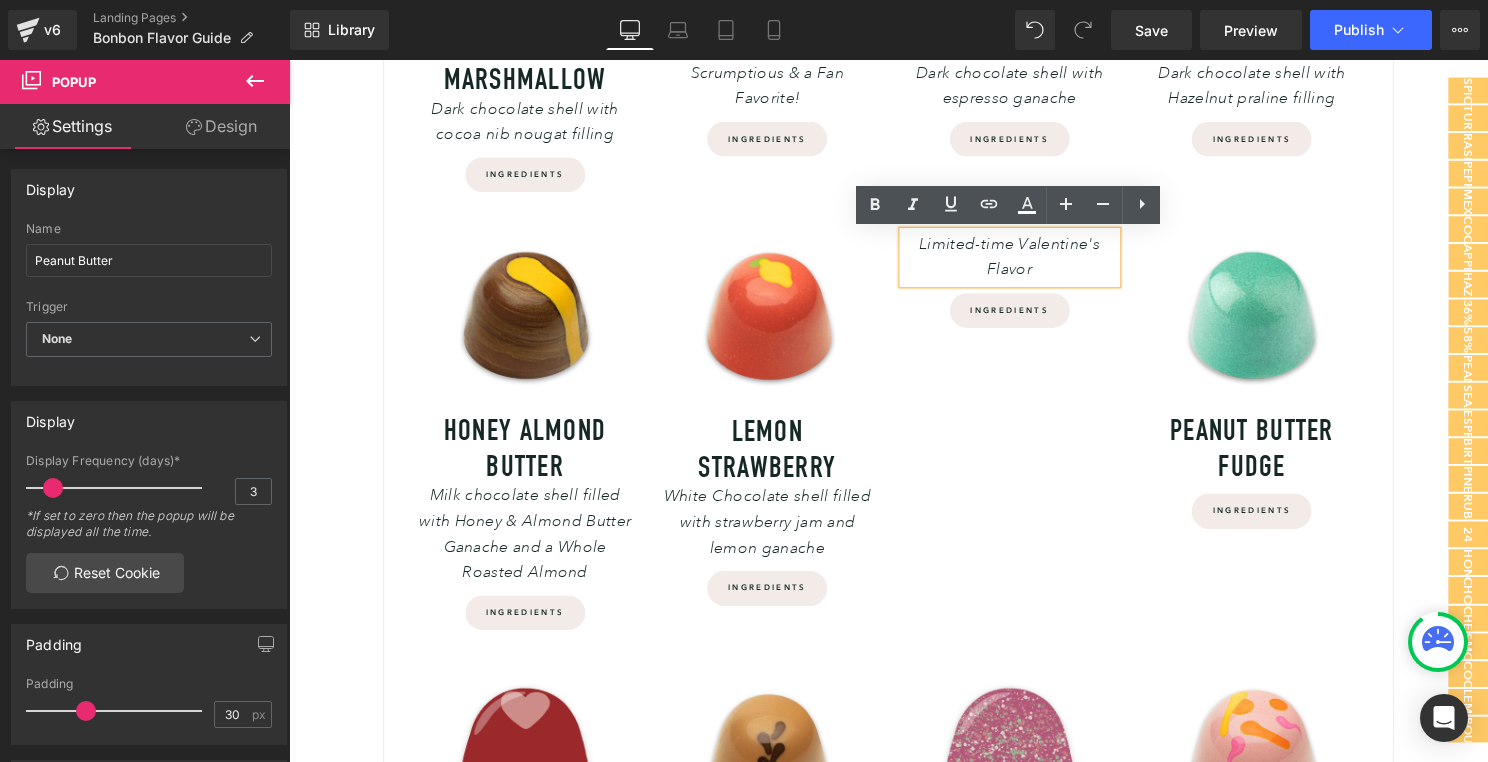 click on "Limited-time Valentine's Flavor" at bounding box center (1016, 258) 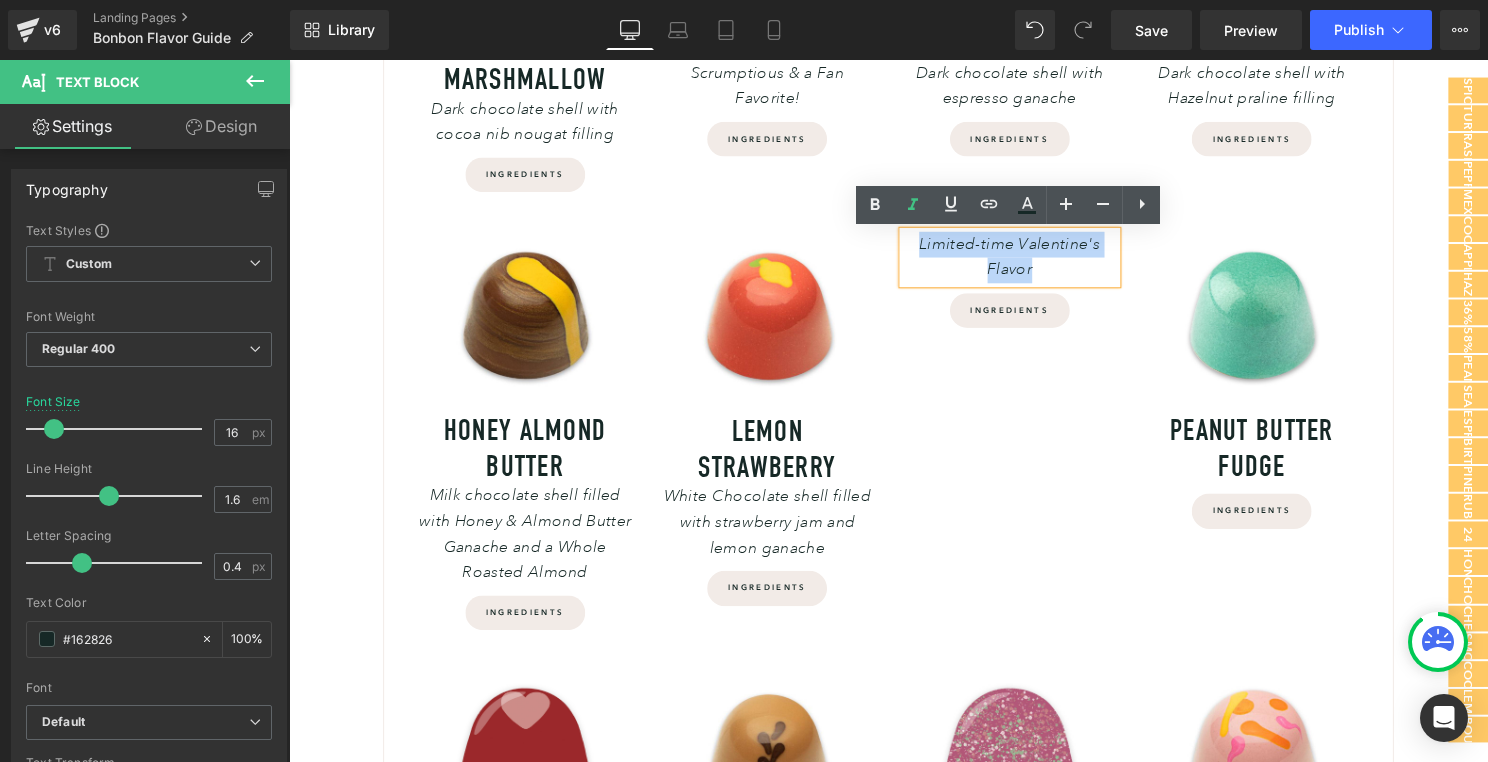 drag, startPoint x: 1107, startPoint y: 266, endPoint x: 903, endPoint y: 228, distance: 207.50903 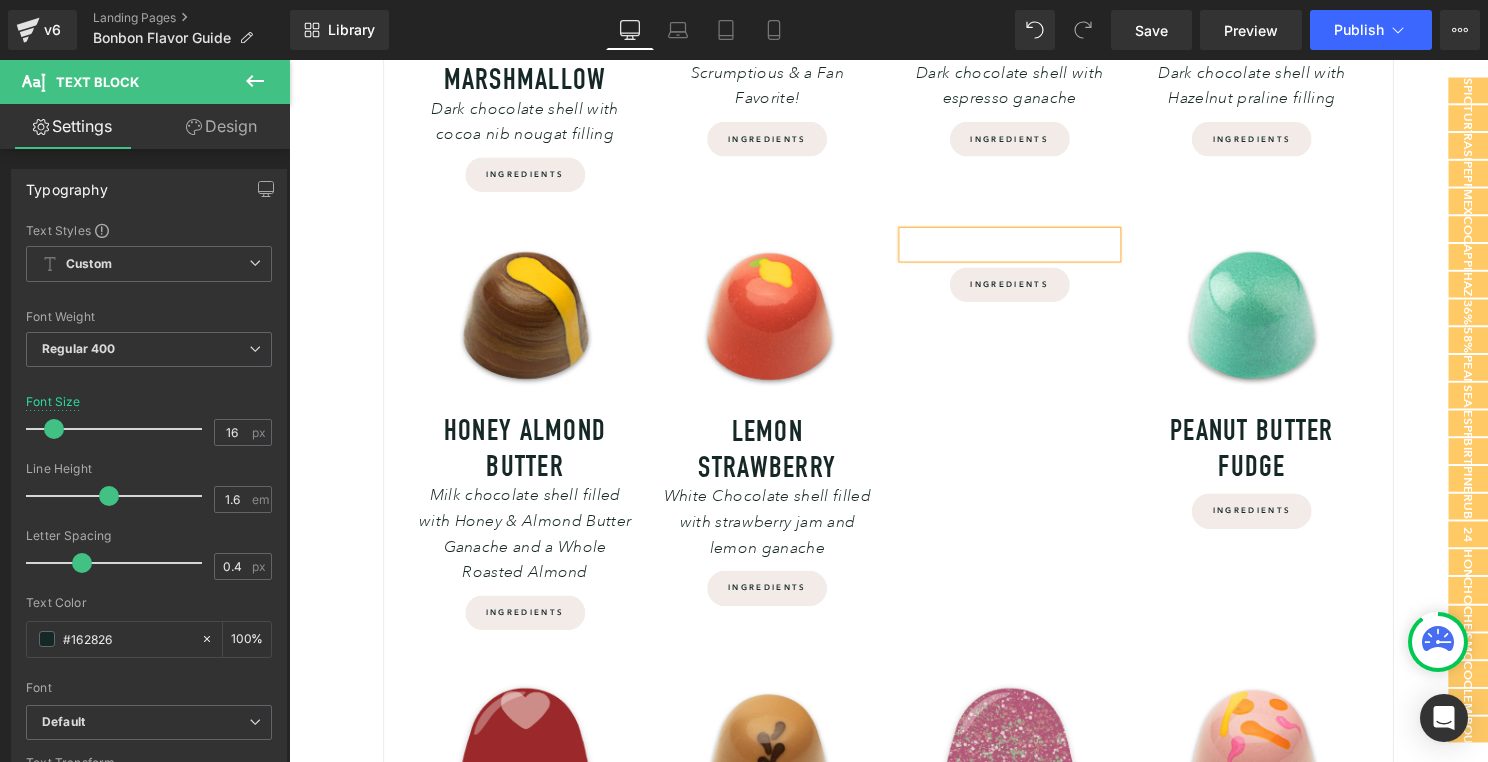 click on "Text Block         Ingredients Button" at bounding box center (1016, 434) 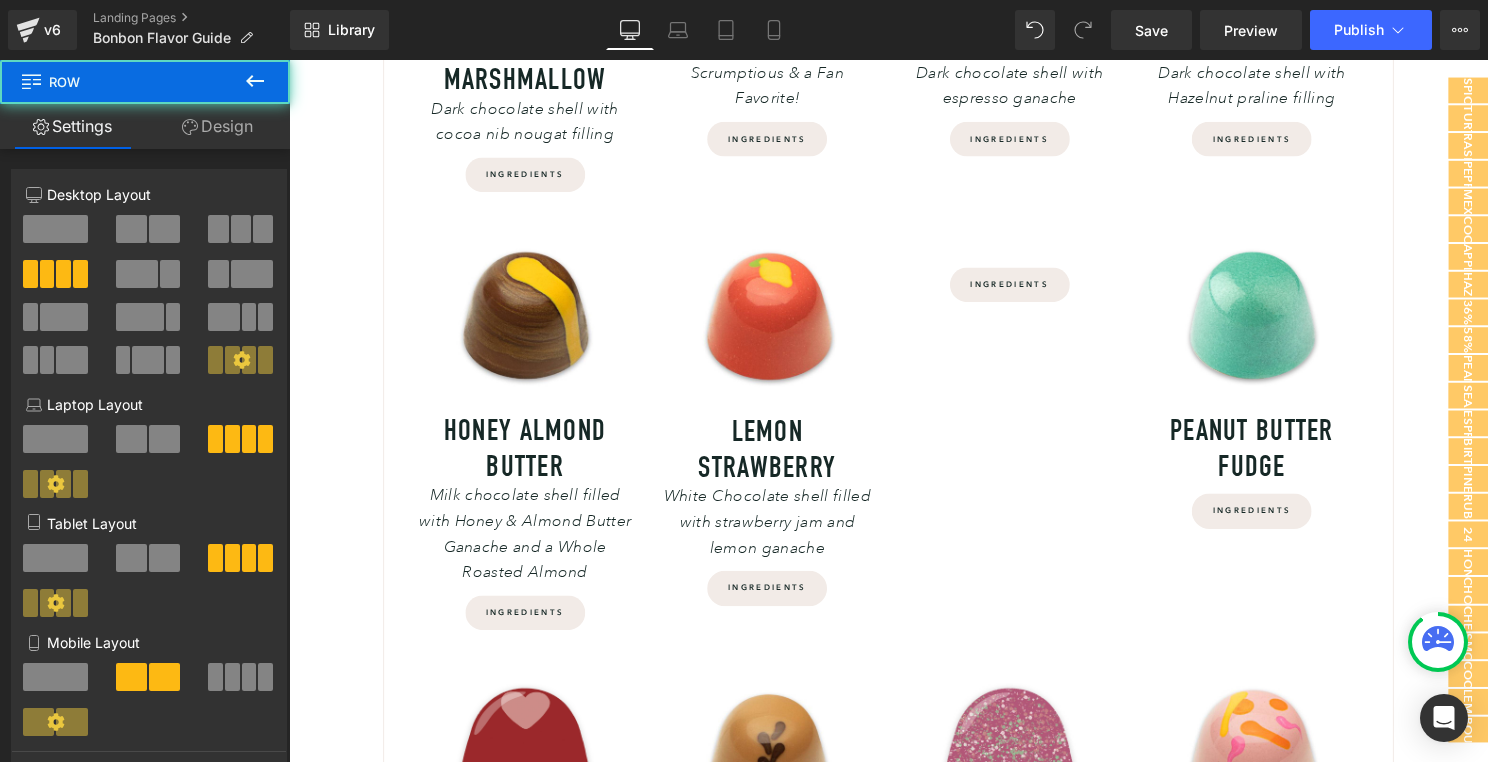 click on "Button" at bounding box center [1016, 287] 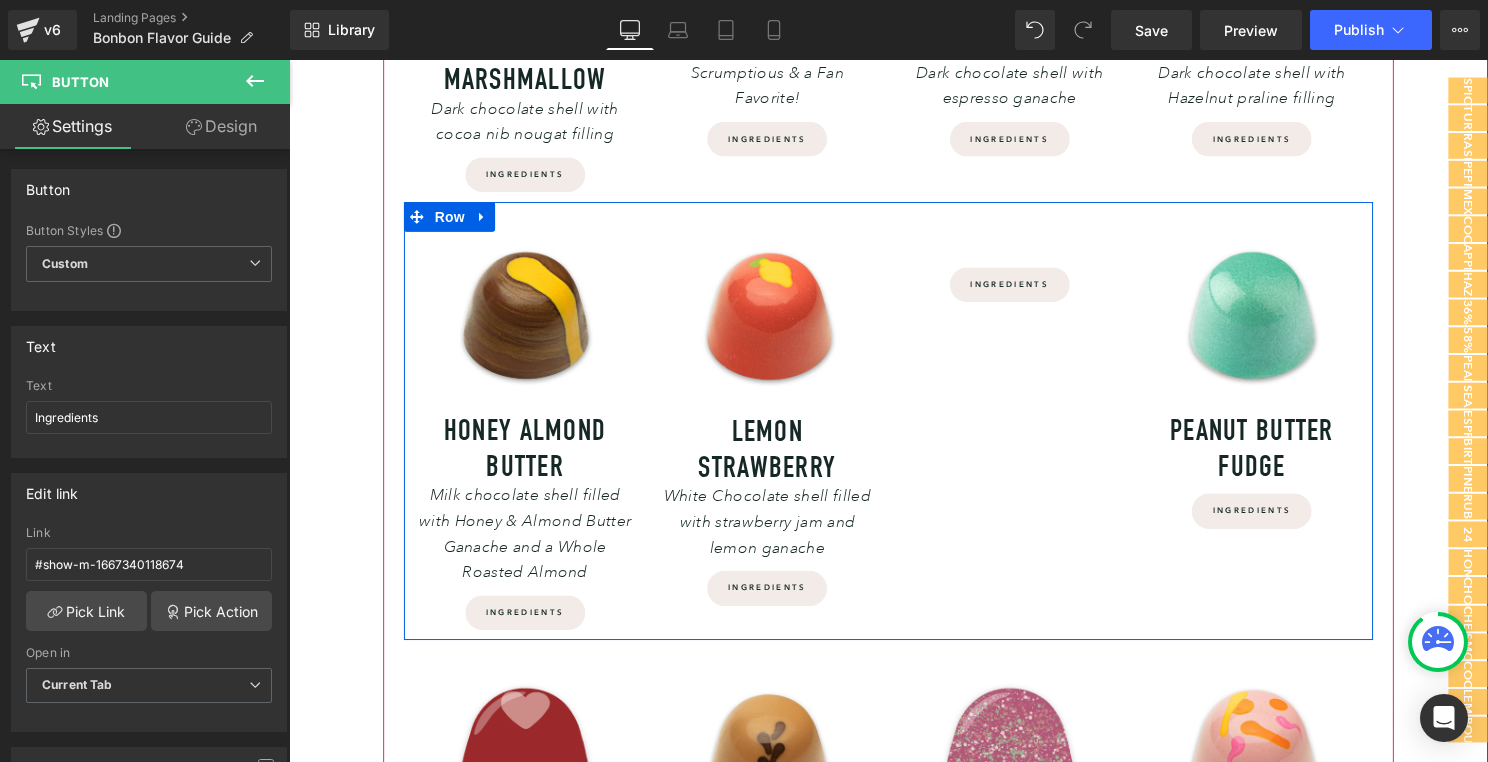 click on "Text Block         Ingredients Button" at bounding box center [1016, 434] 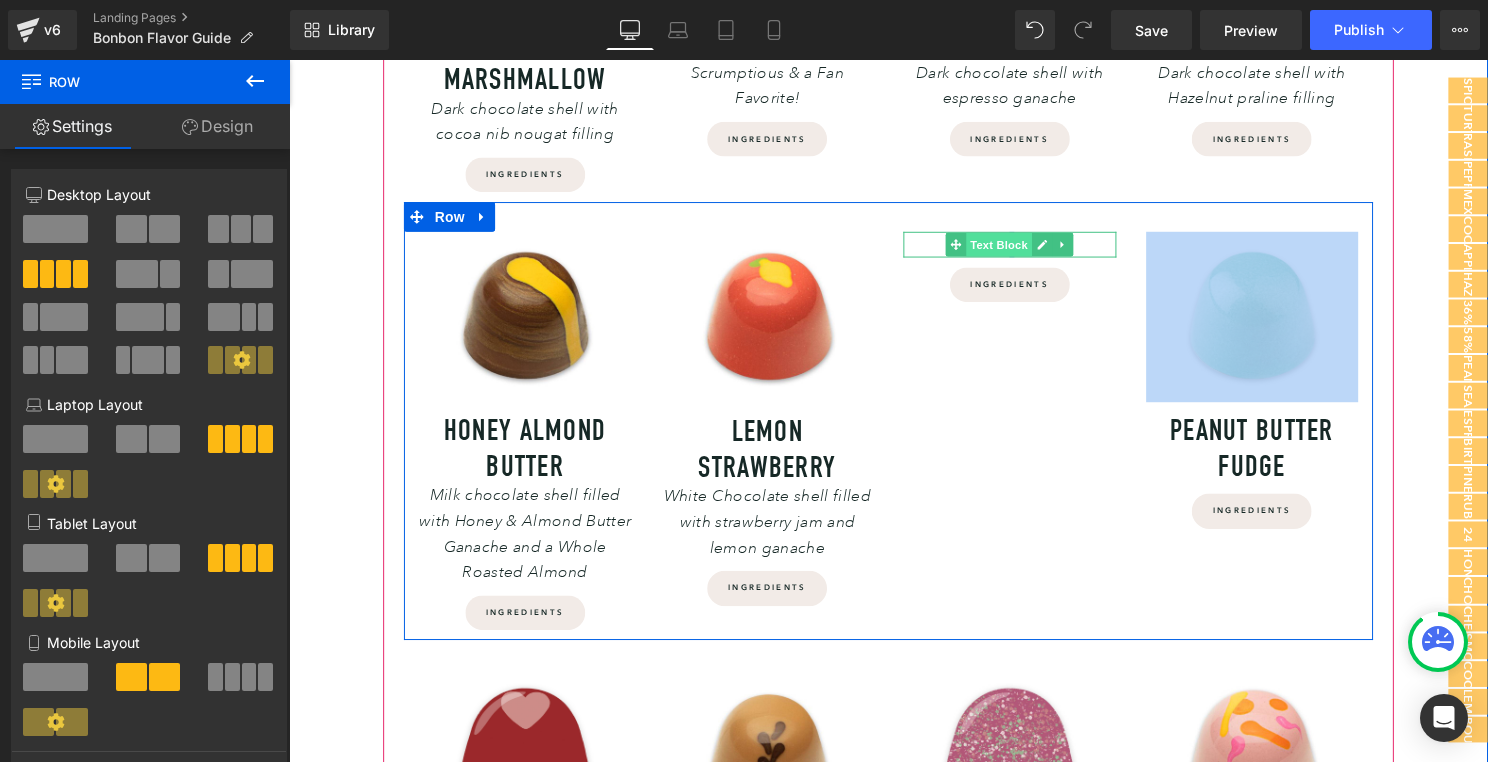 drag, startPoint x: 1115, startPoint y: 351, endPoint x: 981, endPoint y: 245, distance: 170.85666 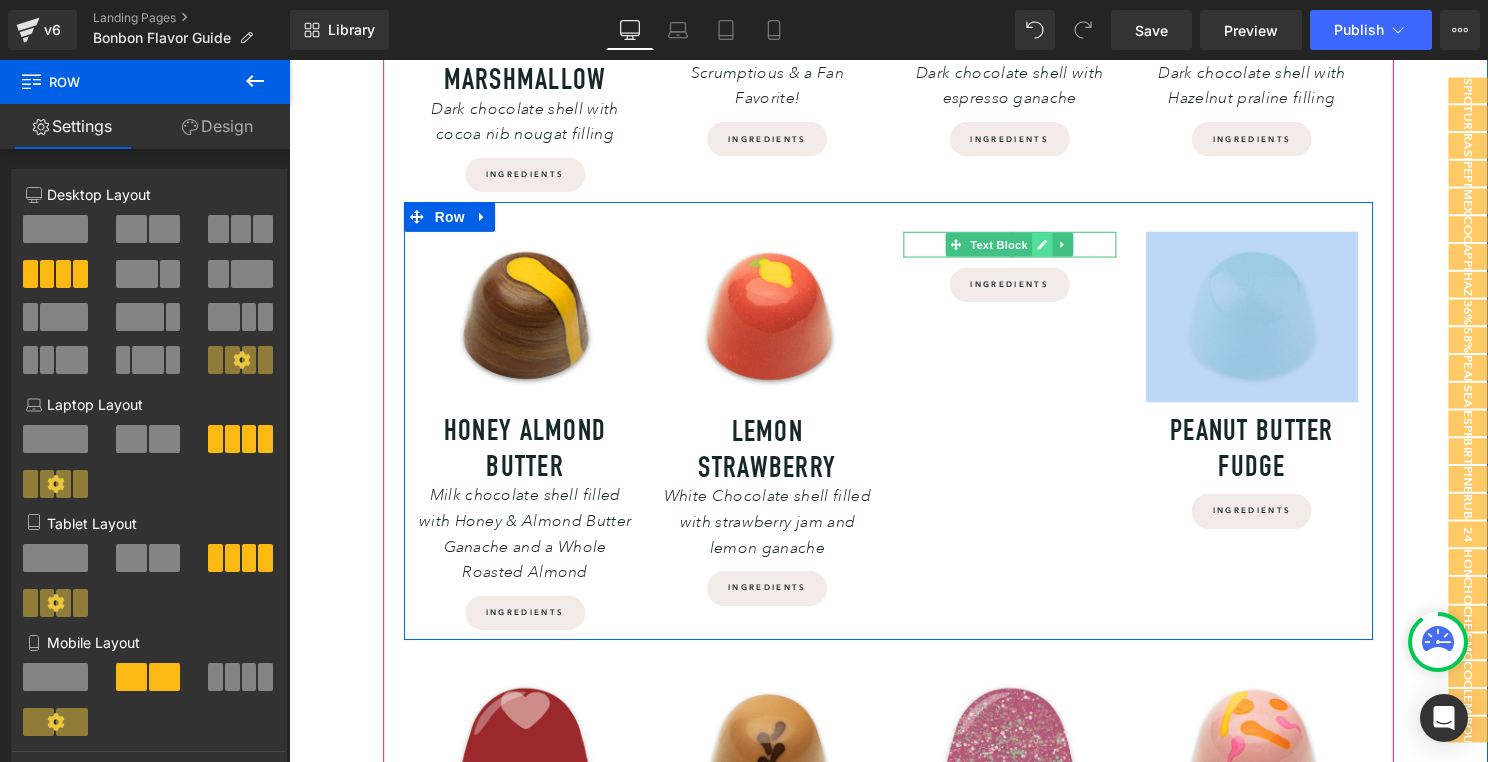 click at bounding box center (1049, 246) 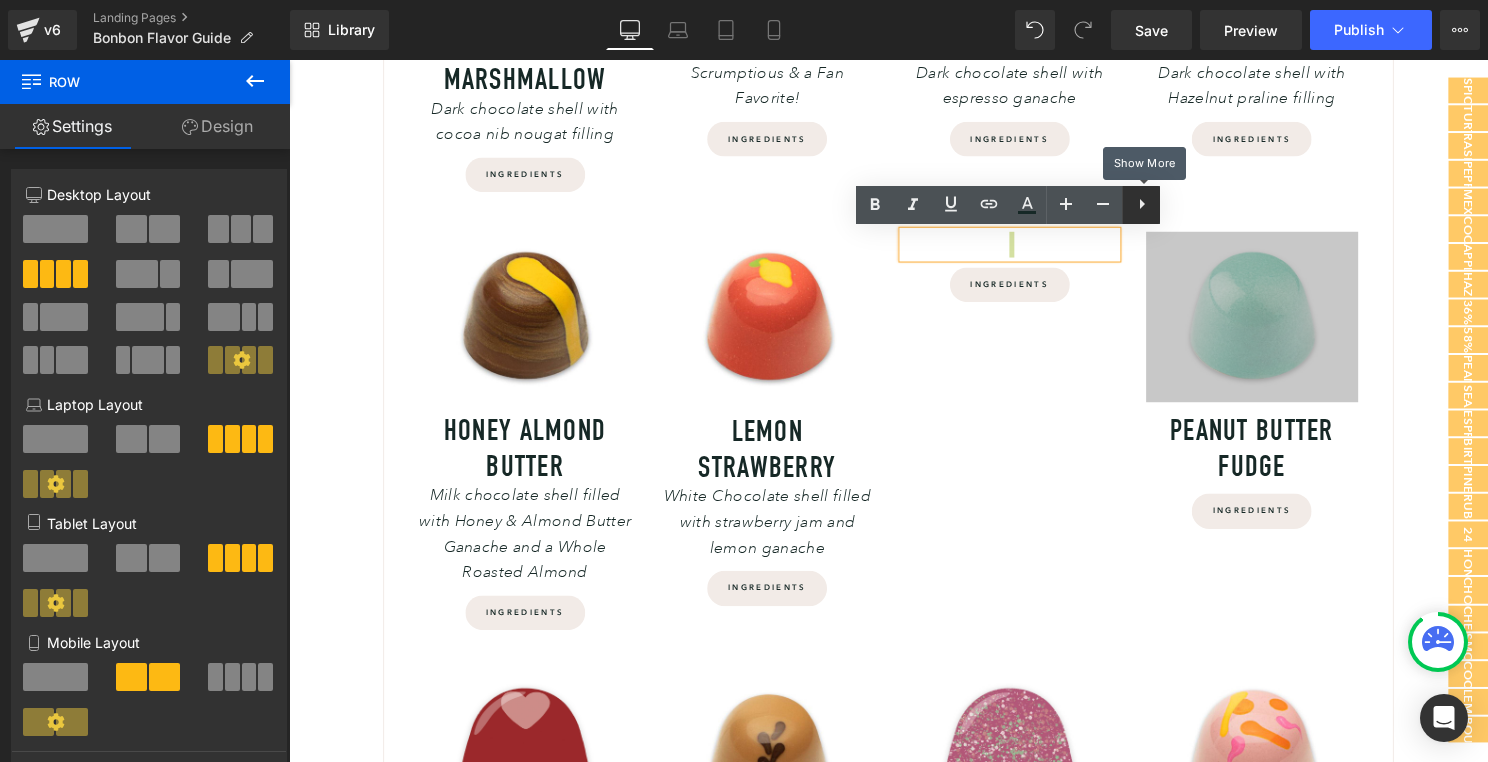 click 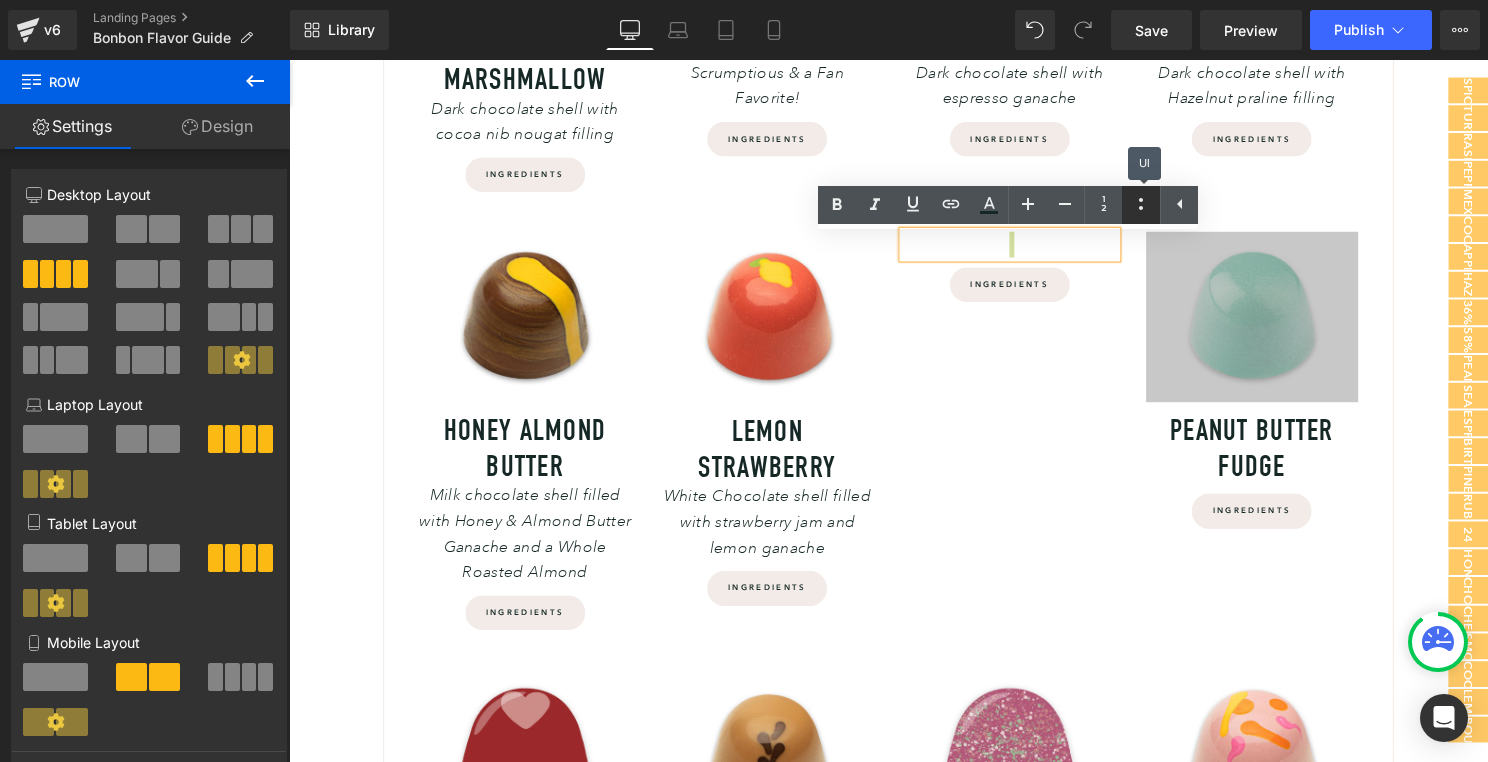 click 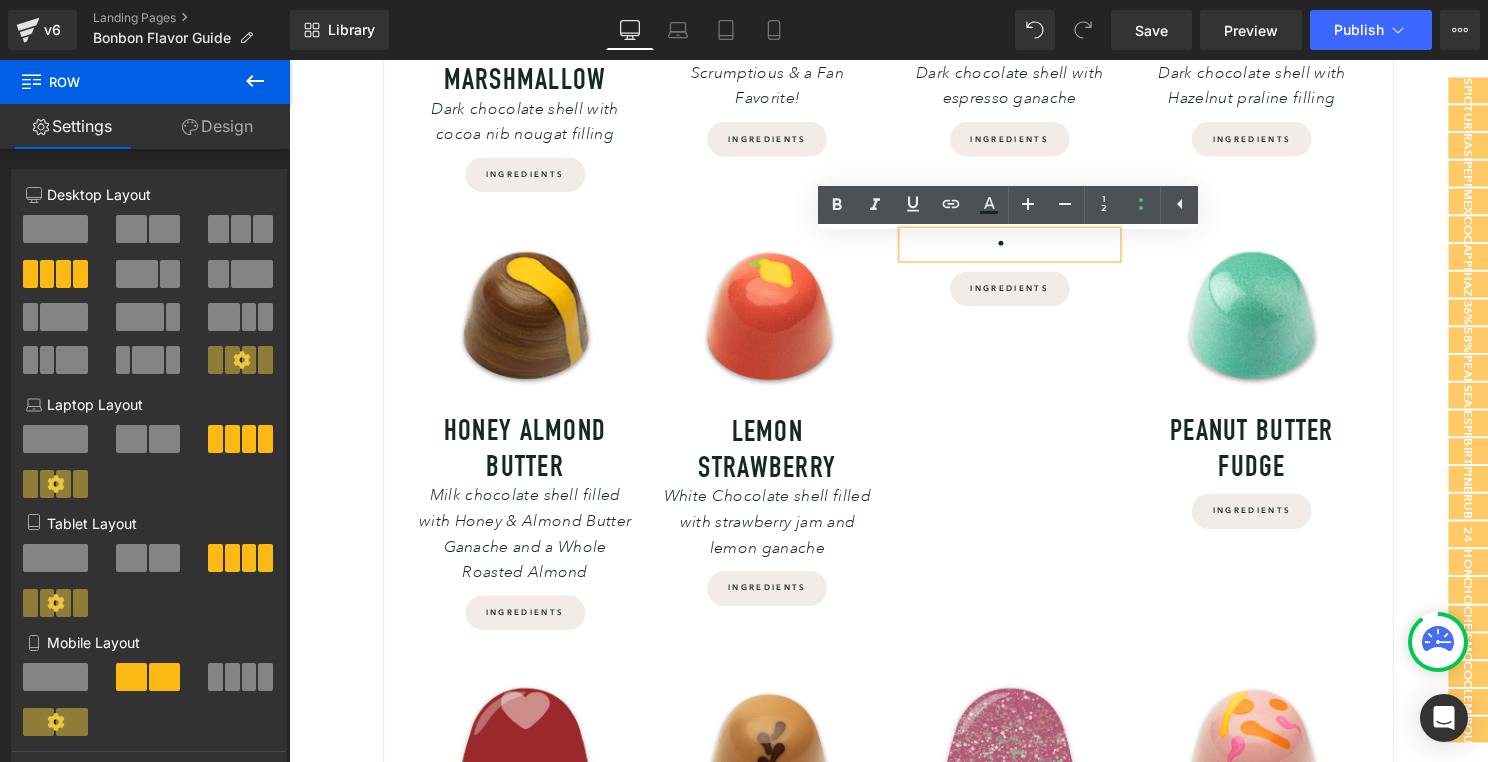 click on "Text Block         Ingredients Button" at bounding box center [1016, 434] 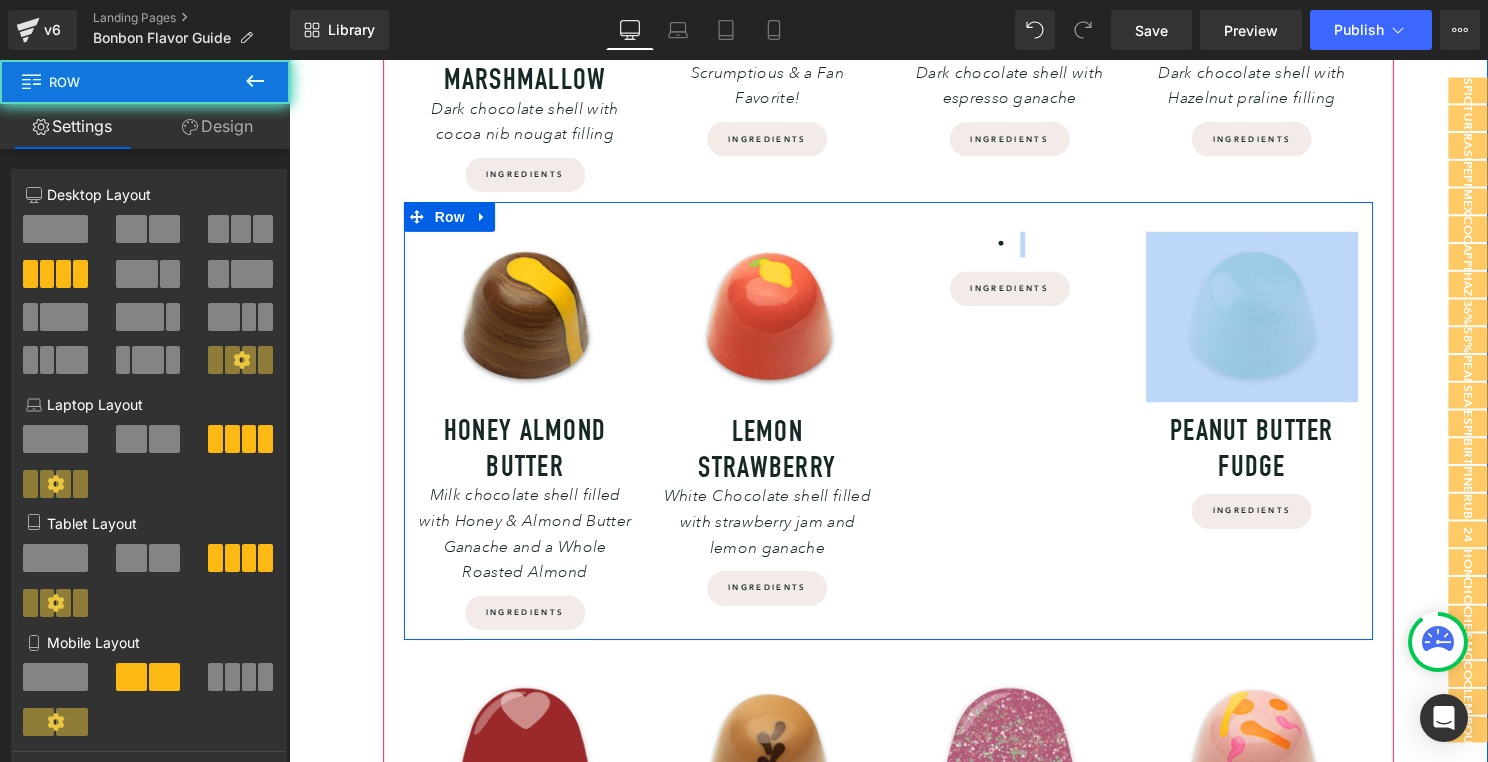 drag, startPoint x: 1058, startPoint y: 373, endPoint x: 956, endPoint y: 256, distance: 155.2192 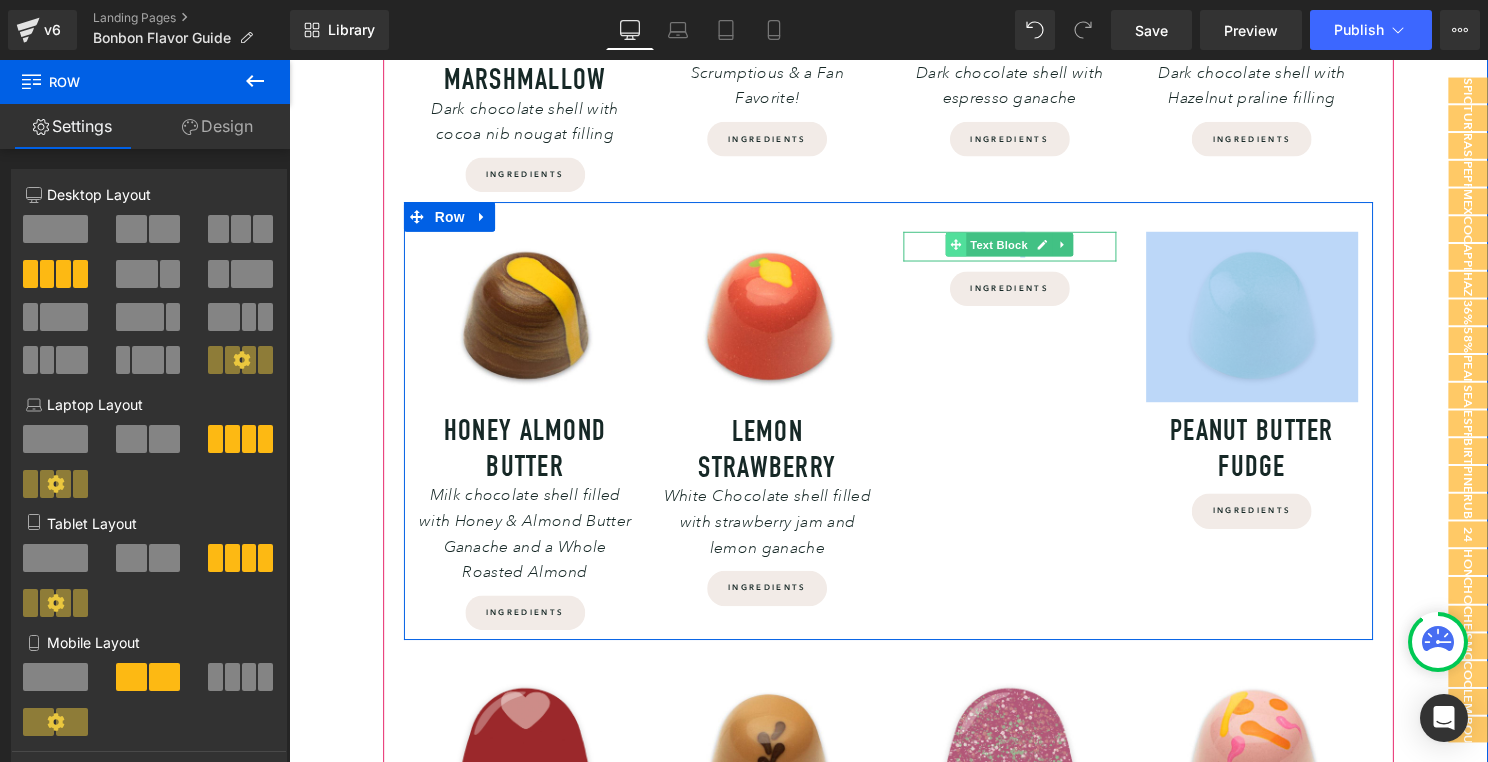 click at bounding box center (962, 246) 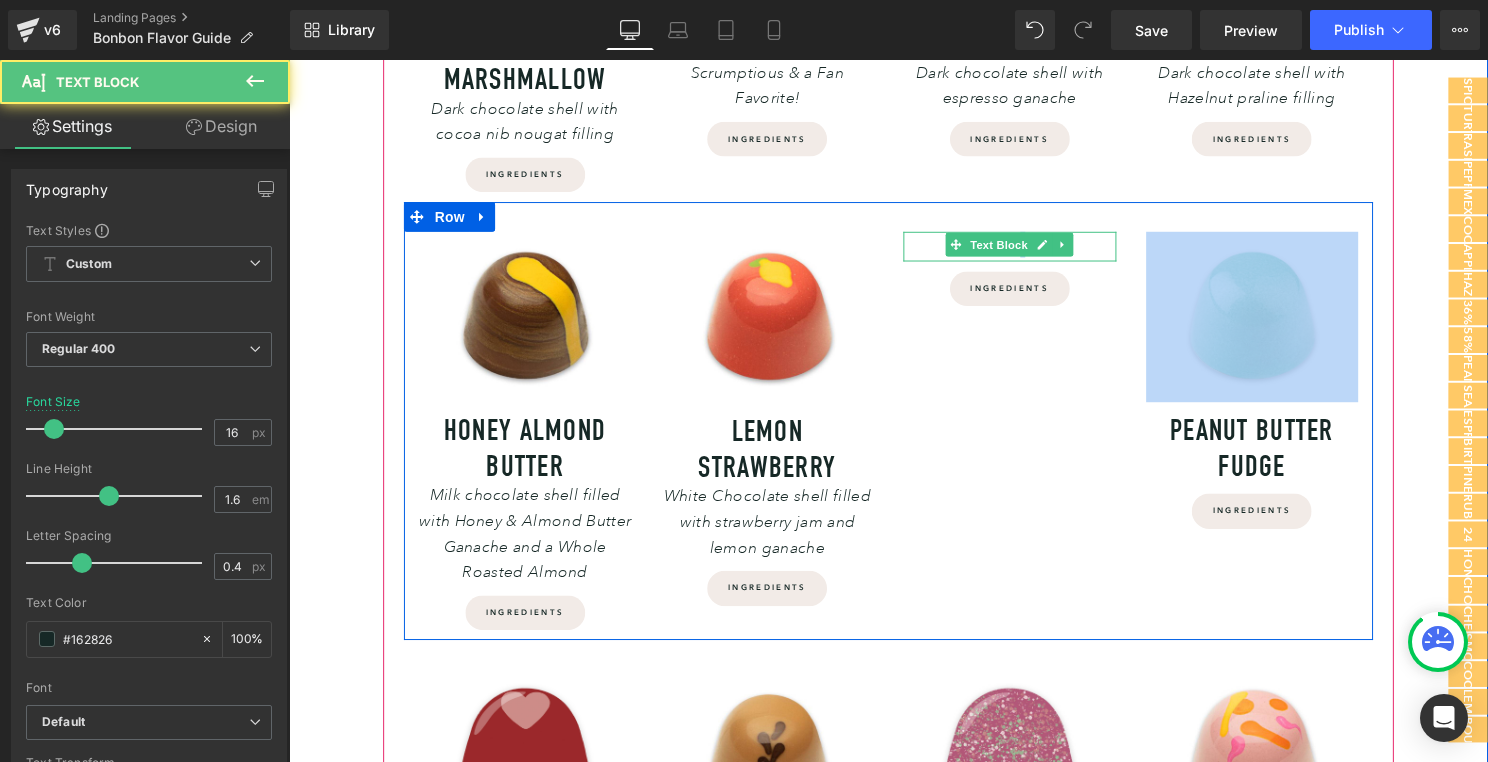 click at bounding box center [1016, 246] 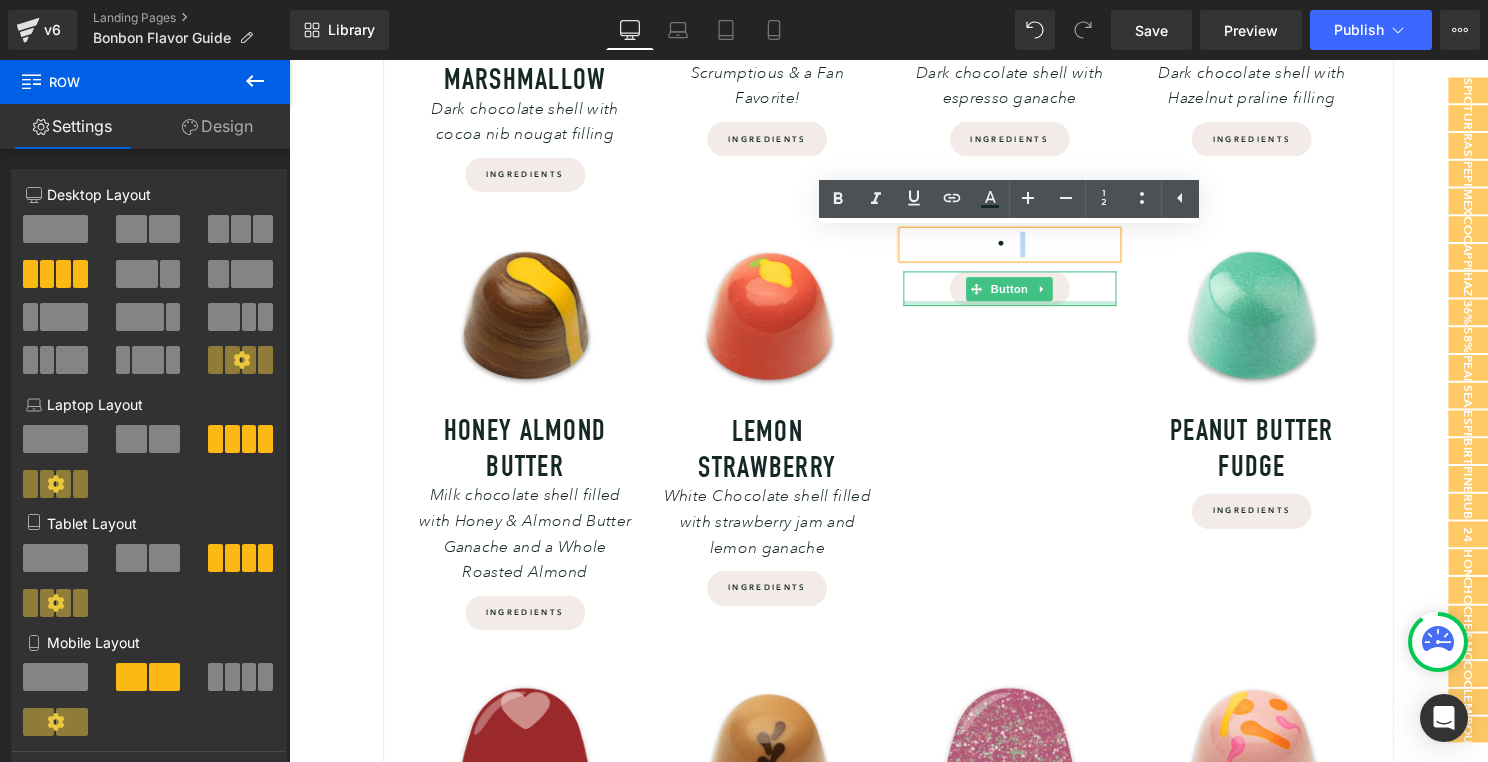drag, startPoint x: 896, startPoint y: 232, endPoint x: 965, endPoint y: 306, distance: 101.17806 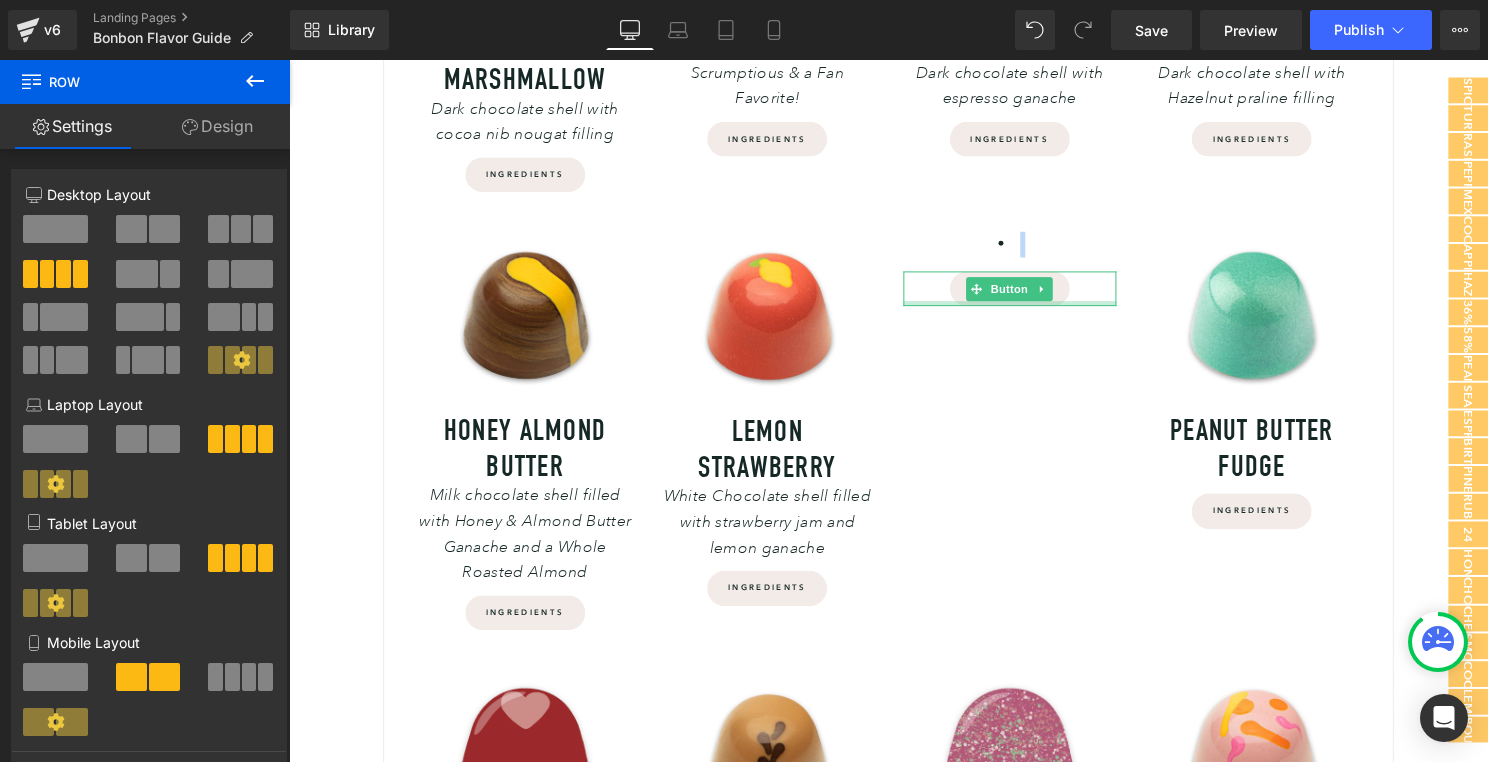 click at bounding box center [1016, 305] 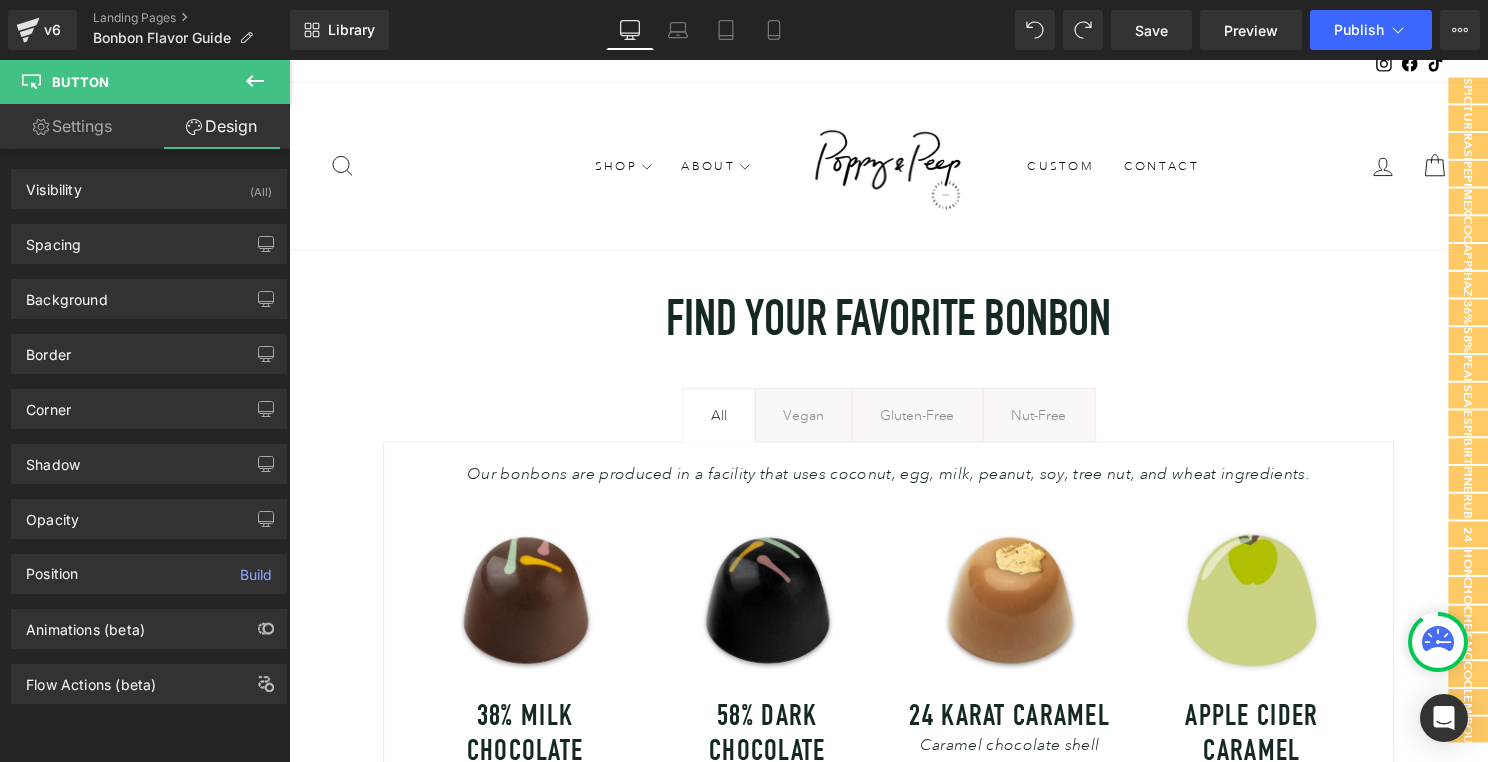 scroll, scrollTop: 0, scrollLeft: 0, axis: both 